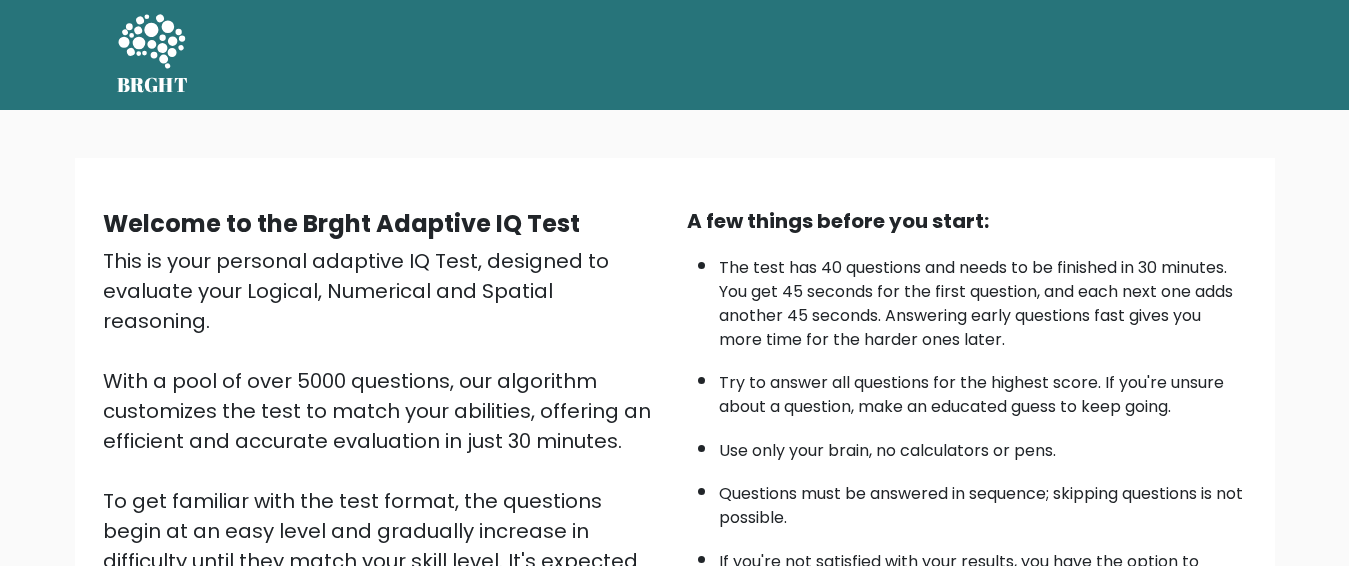scroll, scrollTop: 0, scrollLeft: 0, axis: both 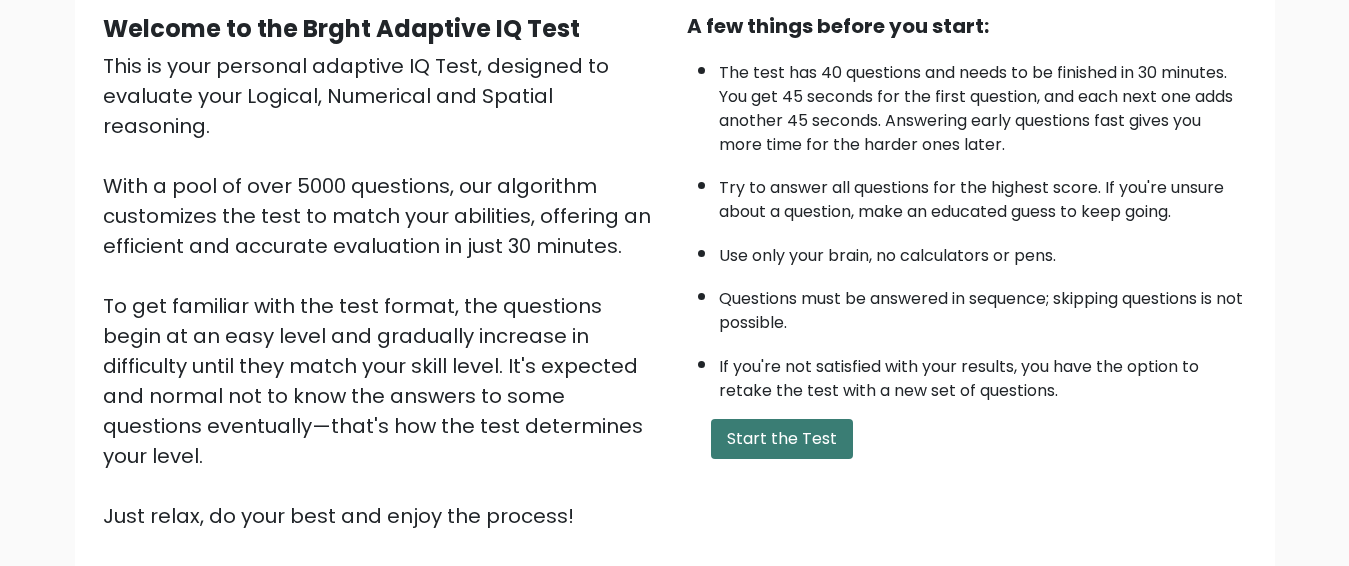 click on "Start the Test" at bounding box center [782, 439] 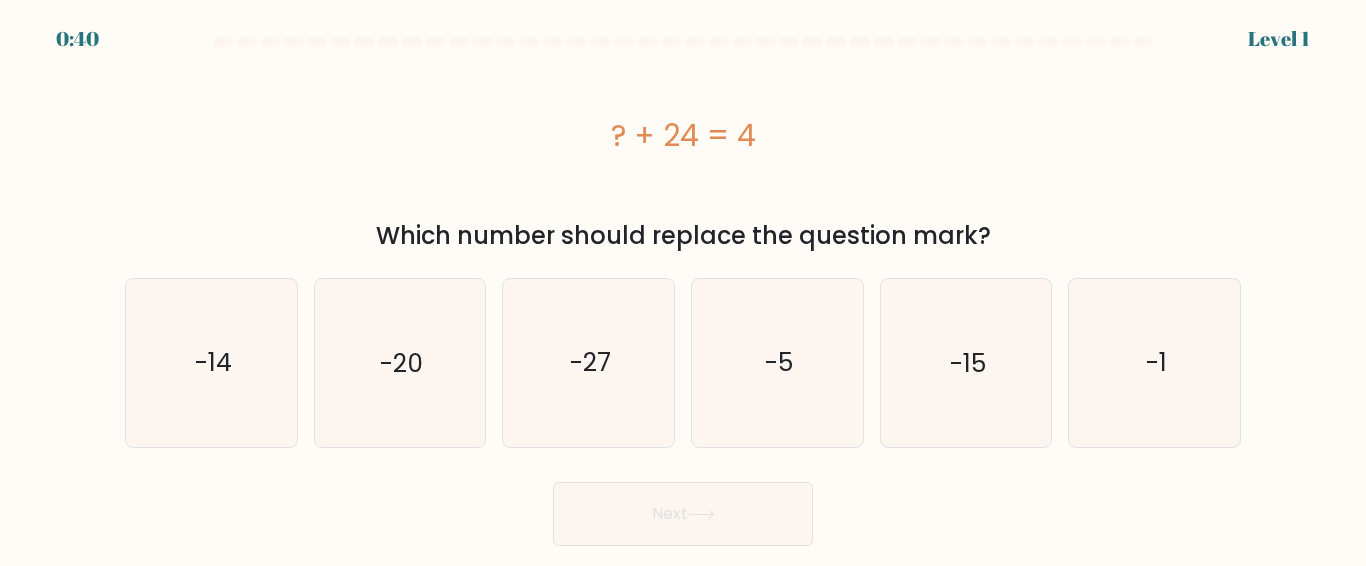 scroll, scrollTop: 0, scrollLeft: 0, axis: both 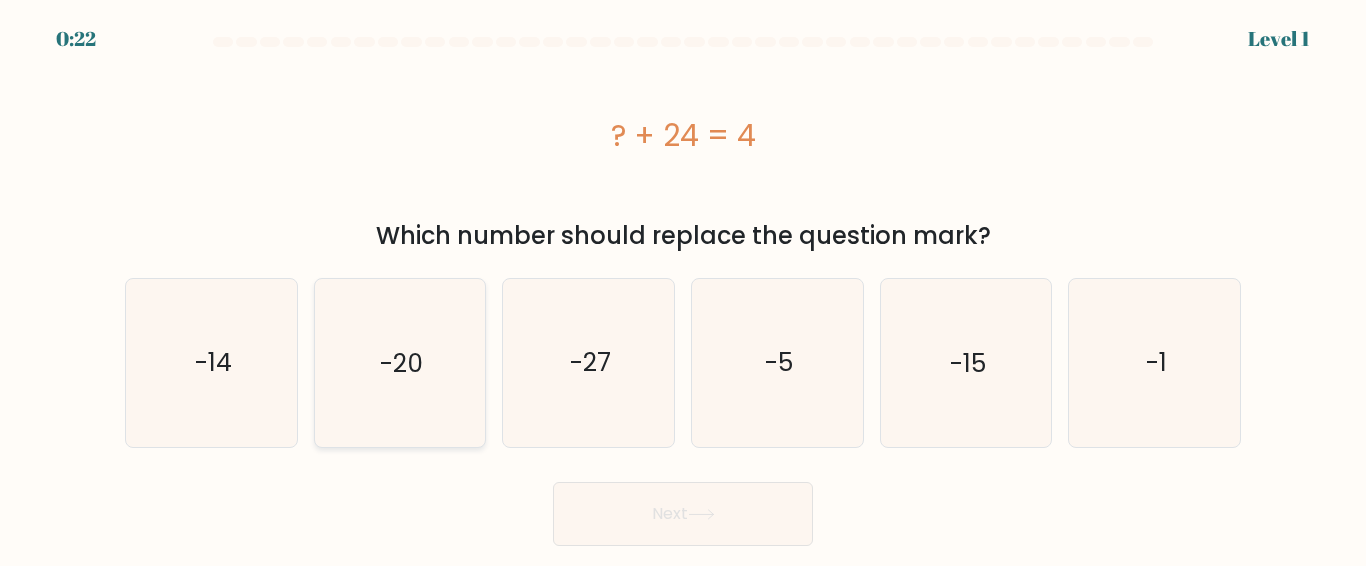 click on "-20" 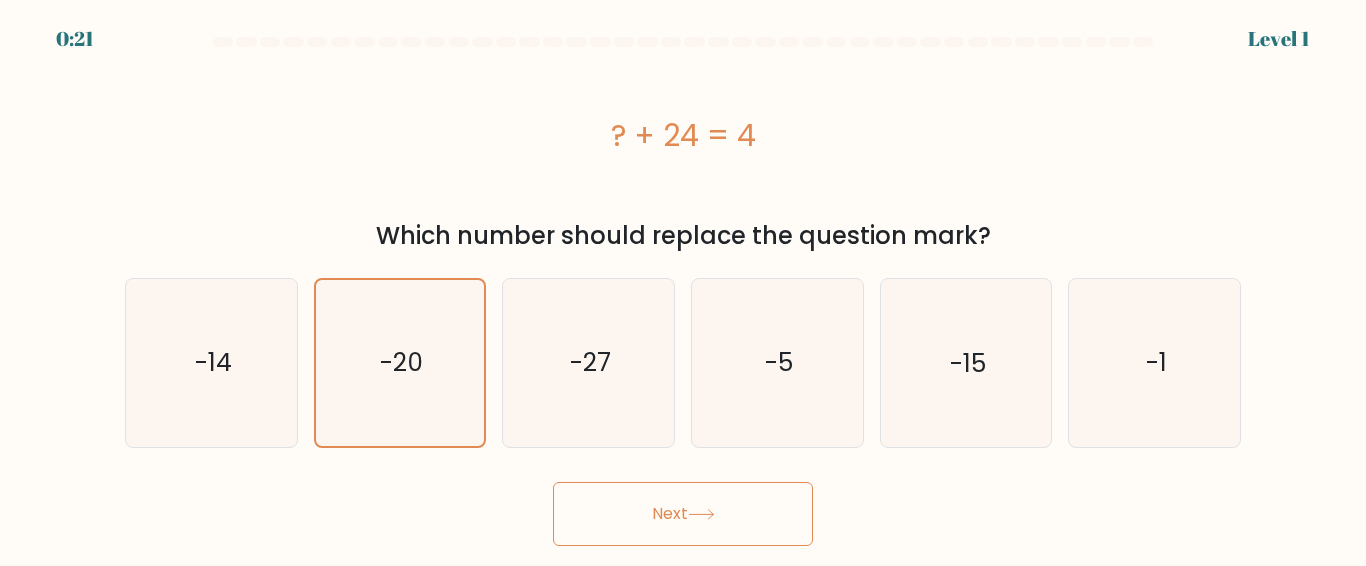 click on "Next" at bounding box center [683, 514] 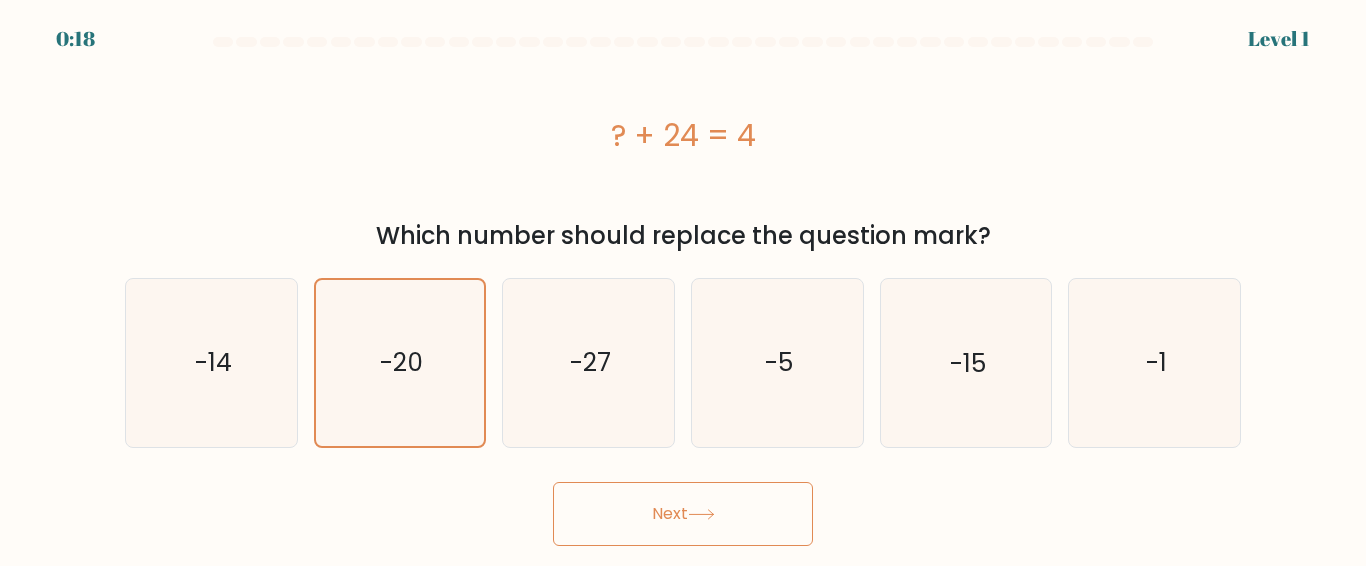 click 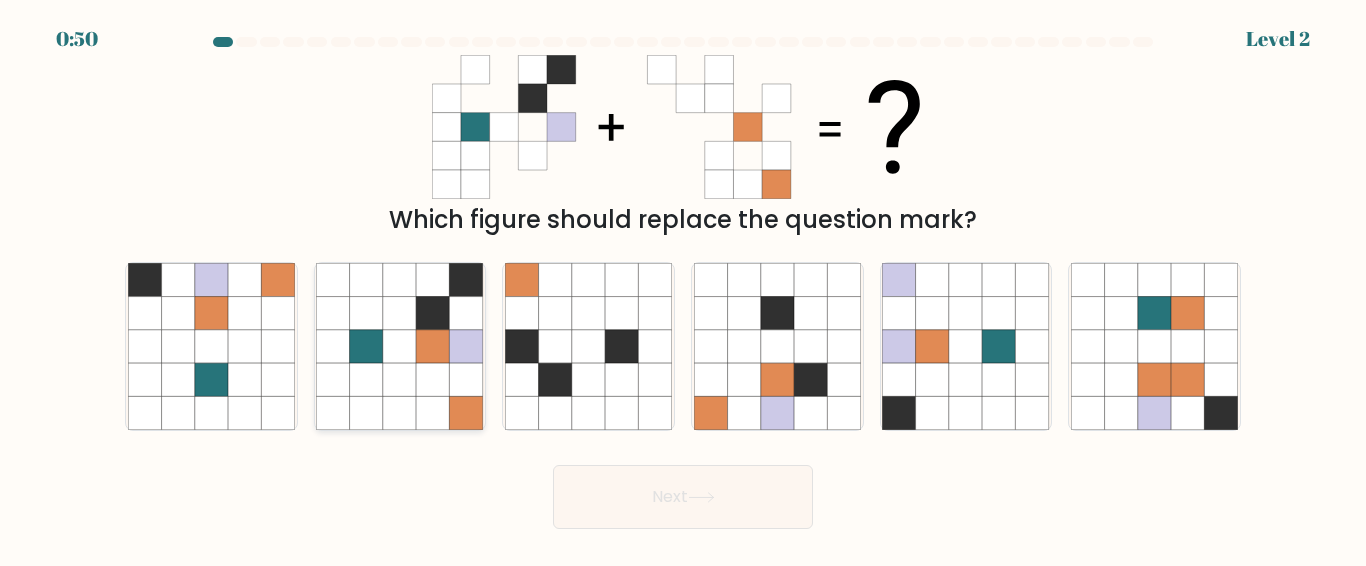 click 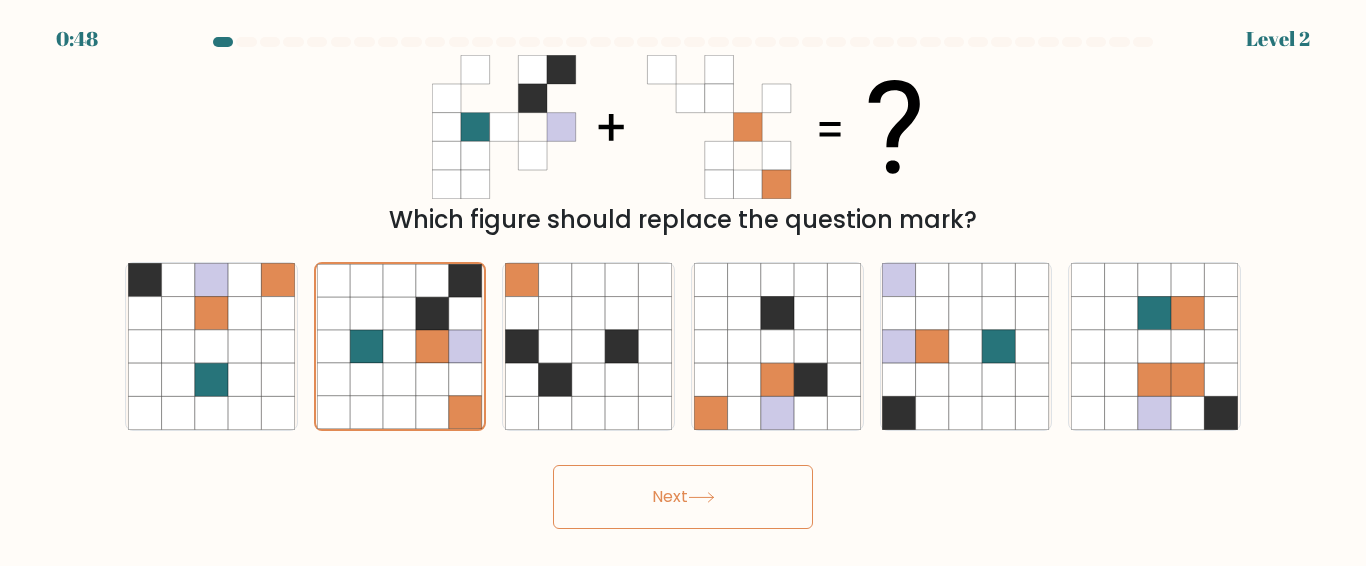 click on "Next" at bounding box center (683, 497) 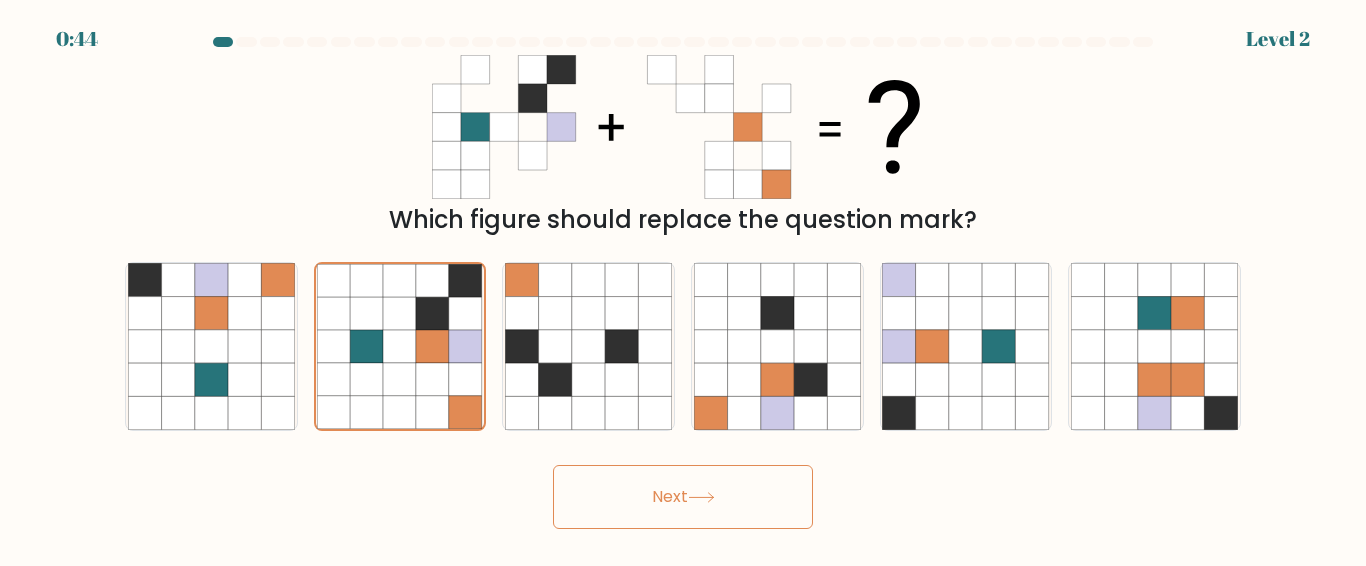 click 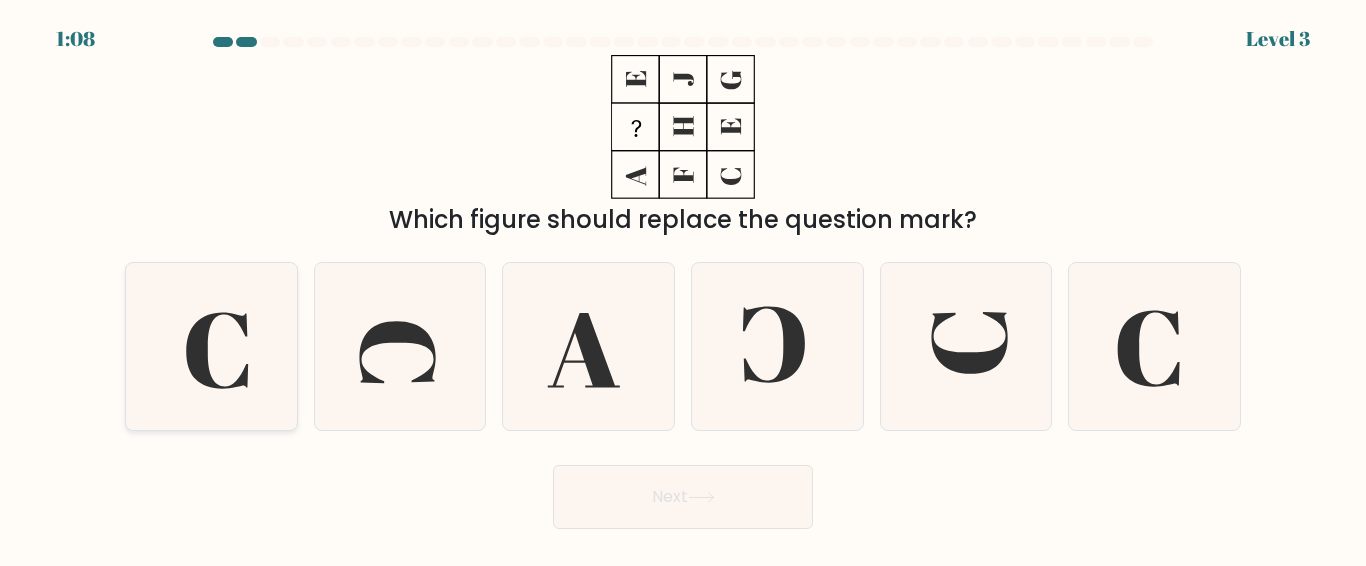 click 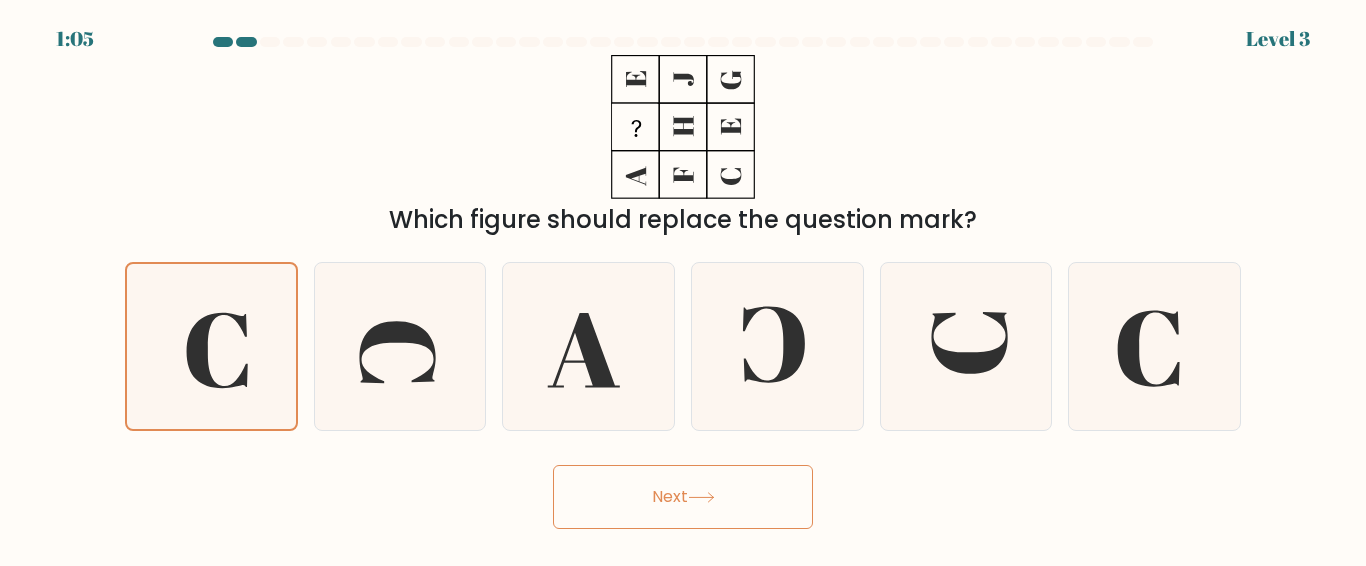 click on "Next" at bounding box center (683, 497) 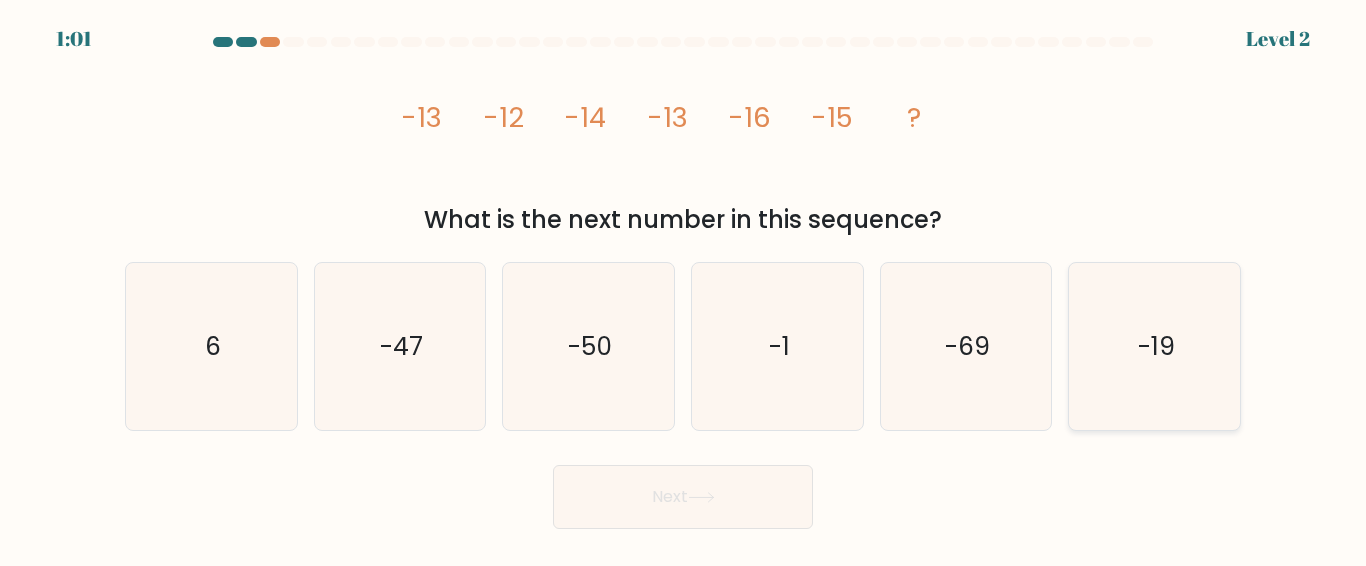 click on "-19" 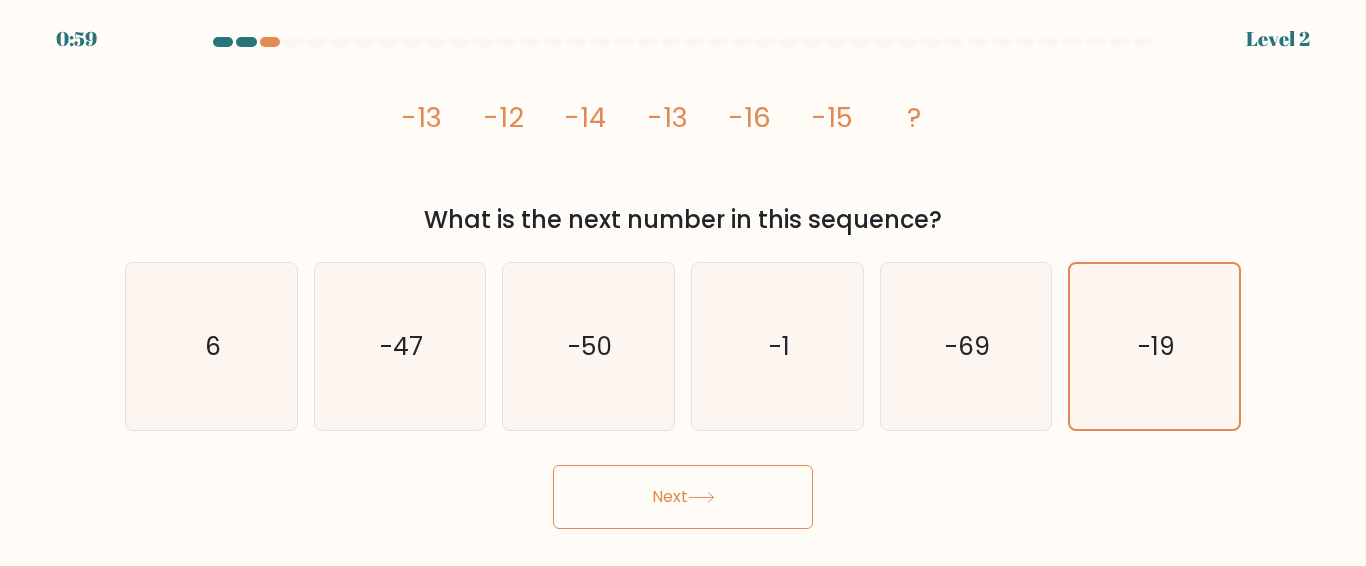 click on "Next" at bounding box center (683, 497) 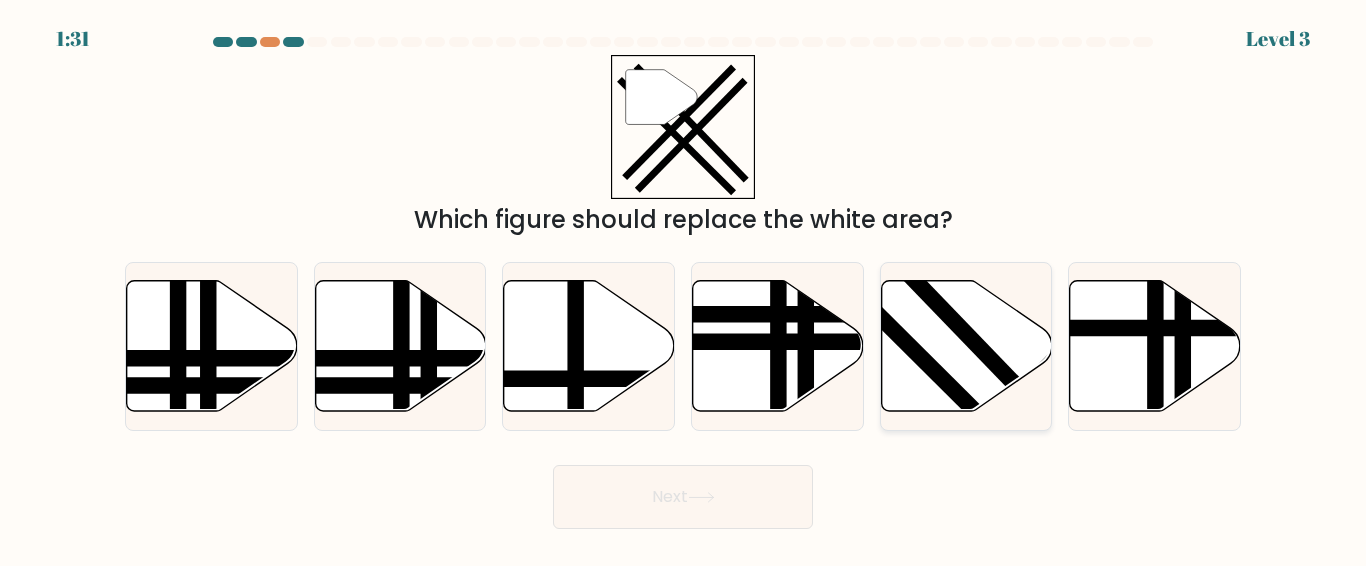 click 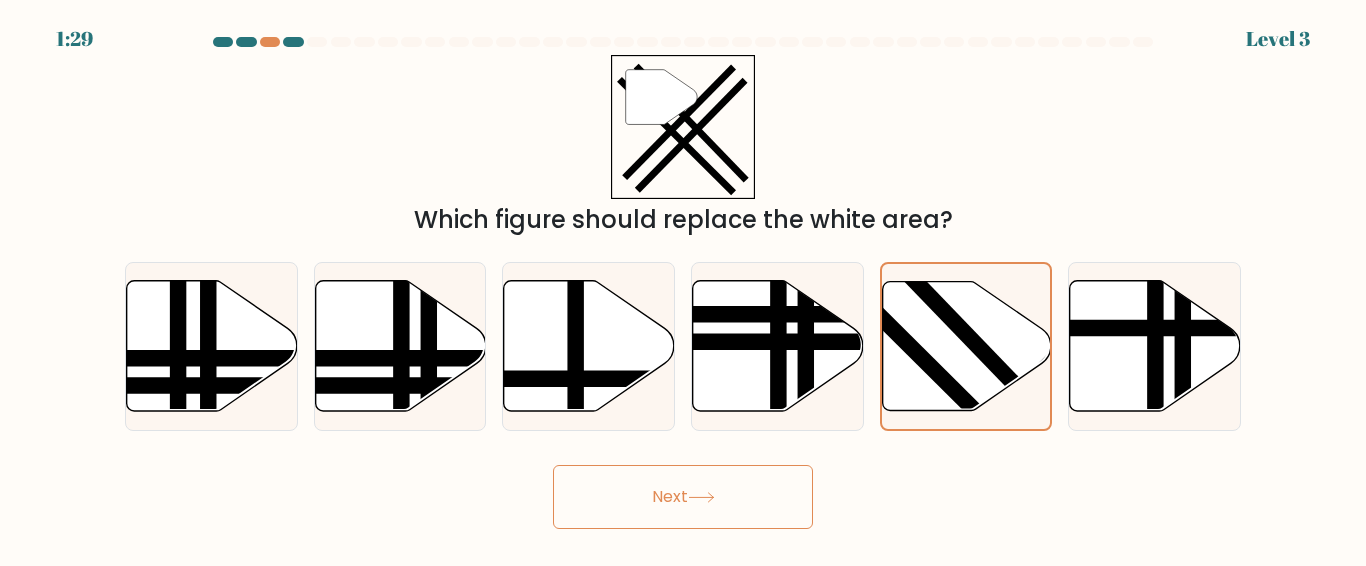 click on "Next" at bounding box center [683, 497] 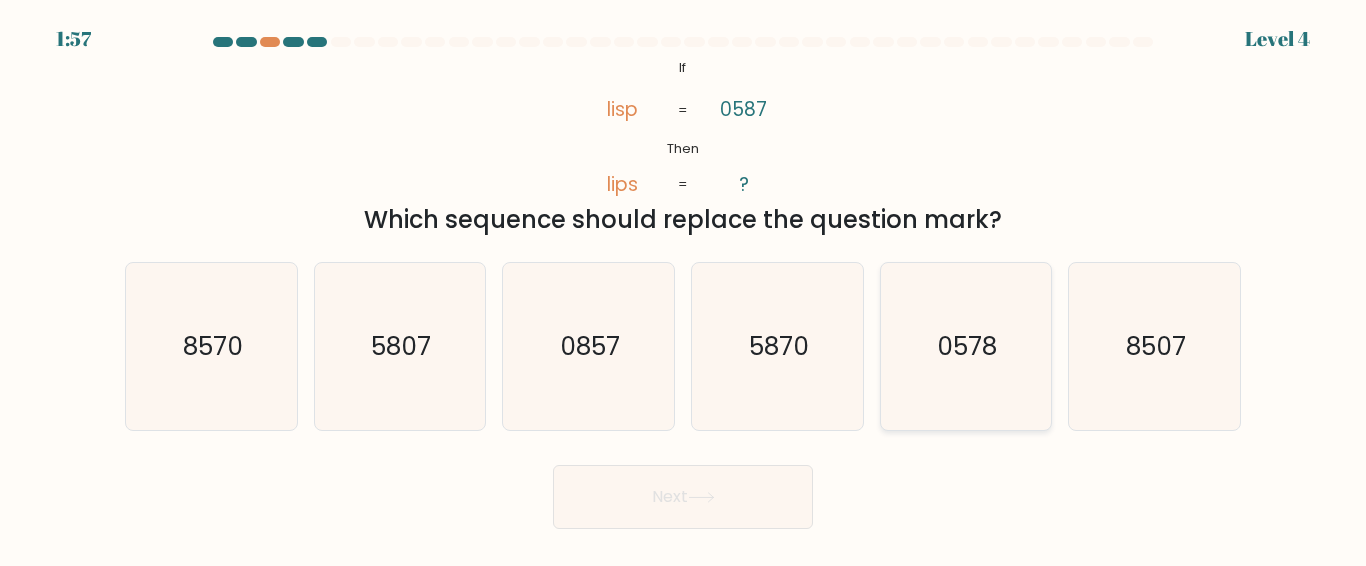 click on "0578" 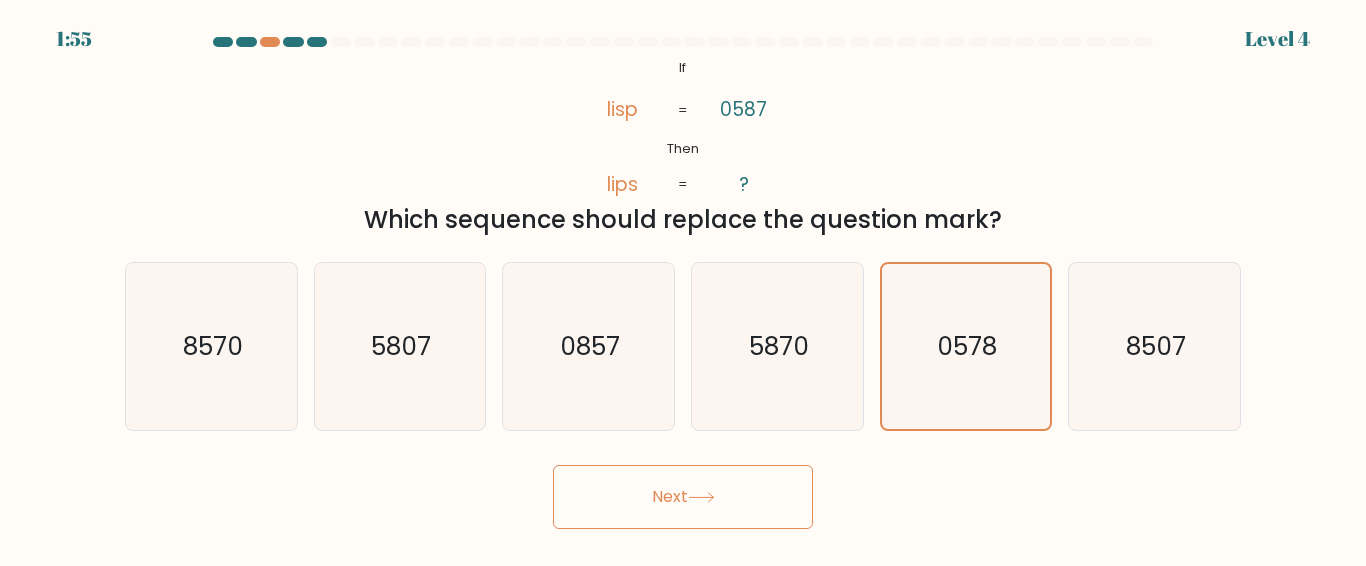click on "Next" at bounding box center [683, 497] 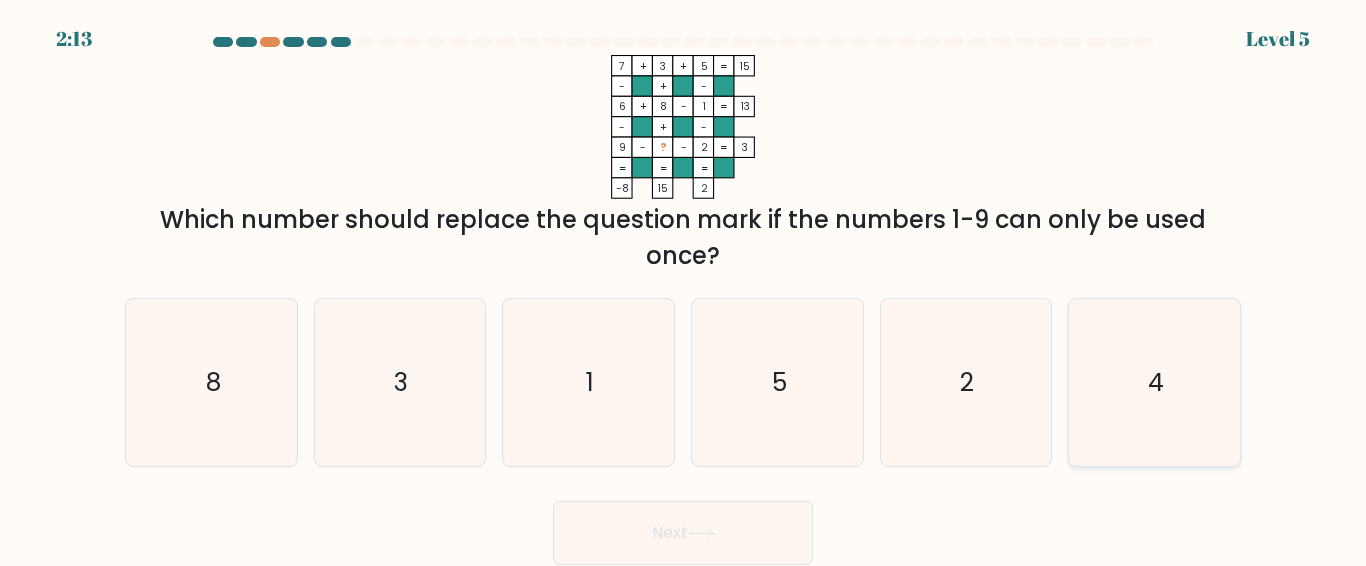 click on "4" 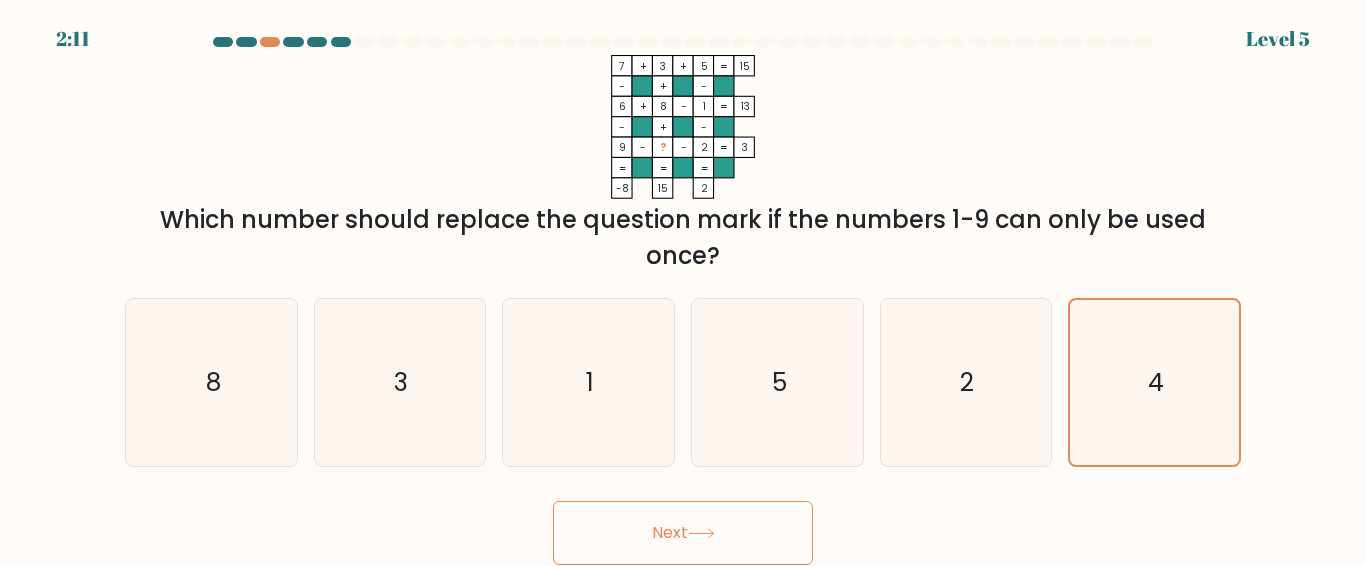 click on "Next" at bounding box center (683, 533) 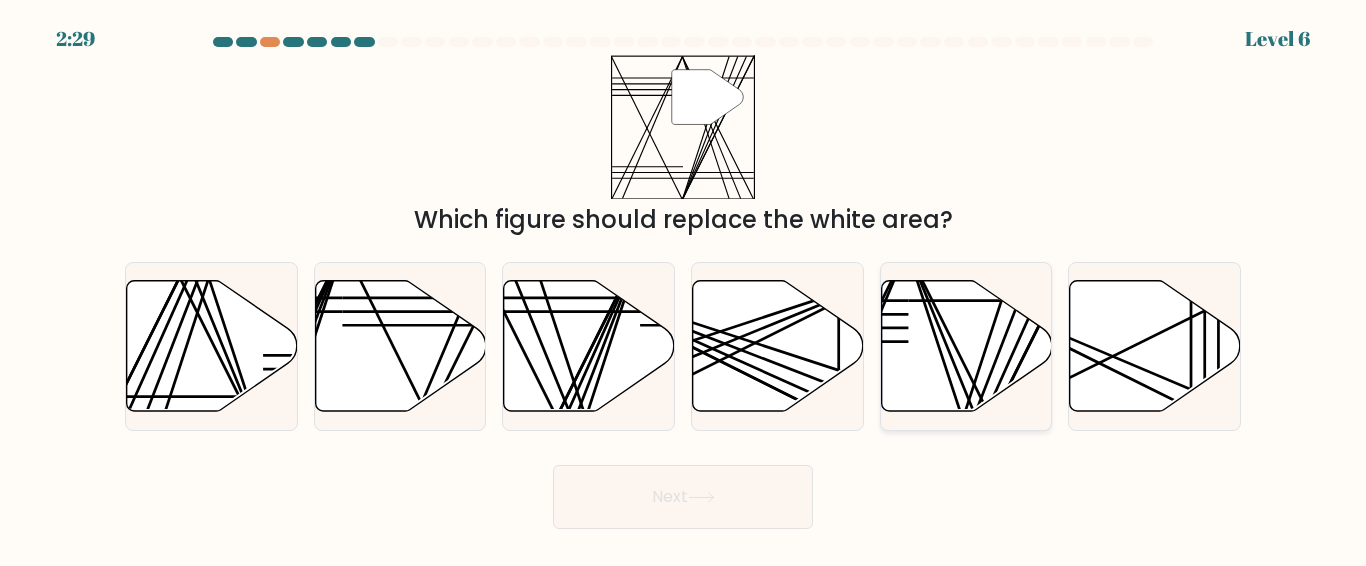 click 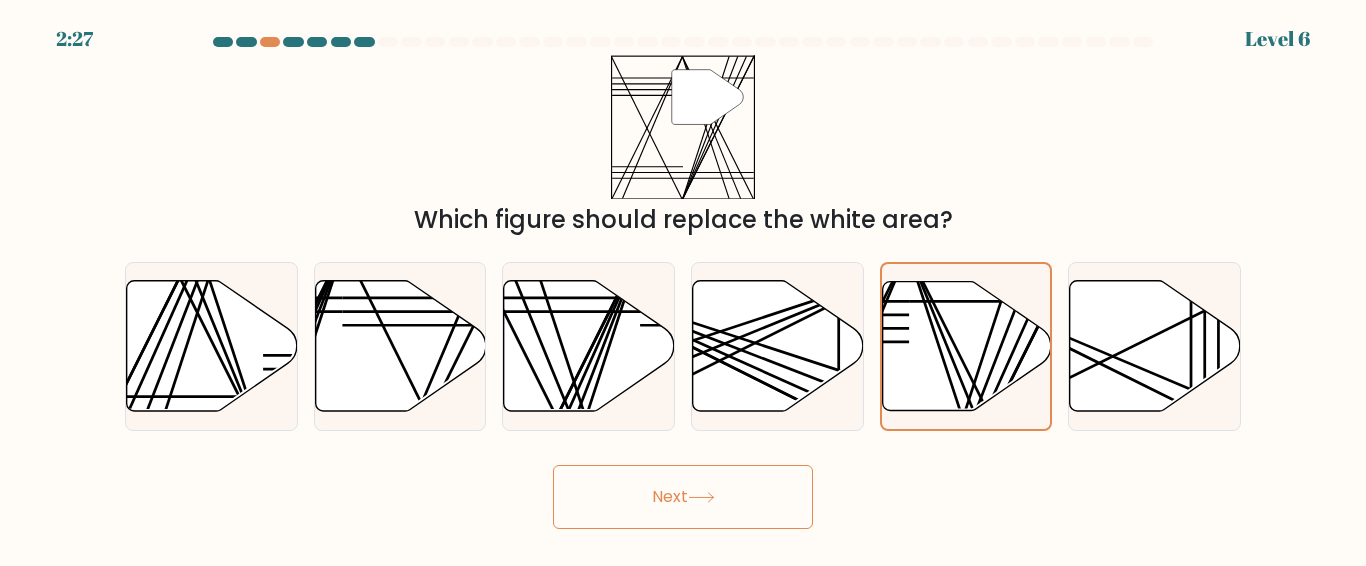 click 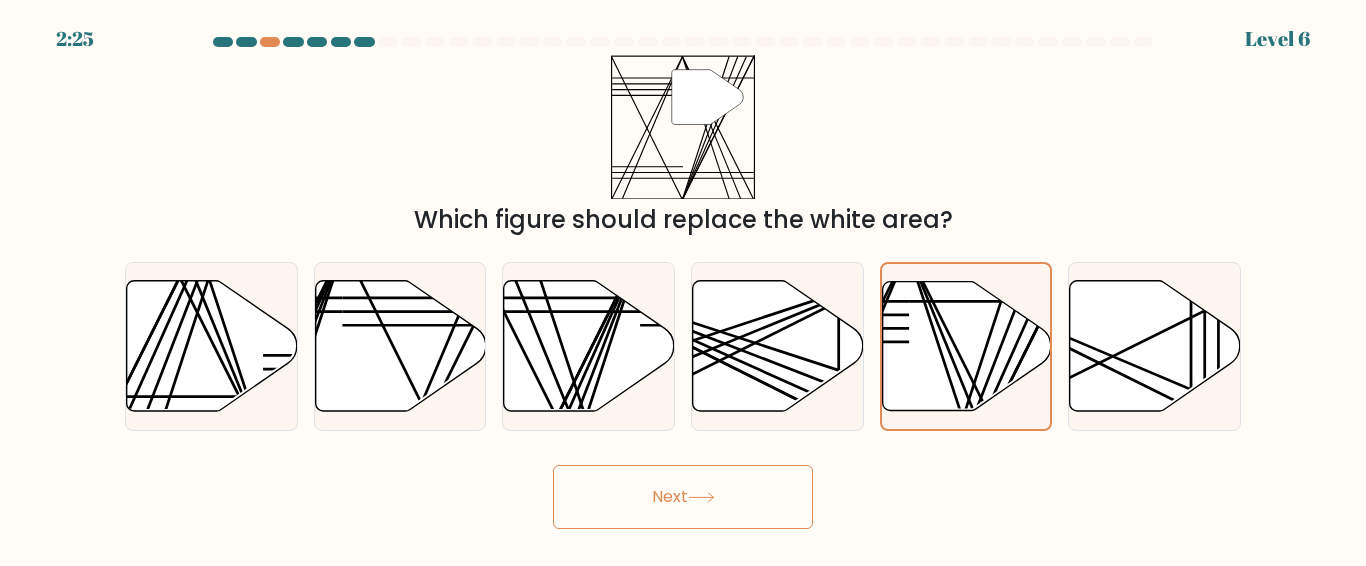click on "Next" at bounding box center (683, 497) 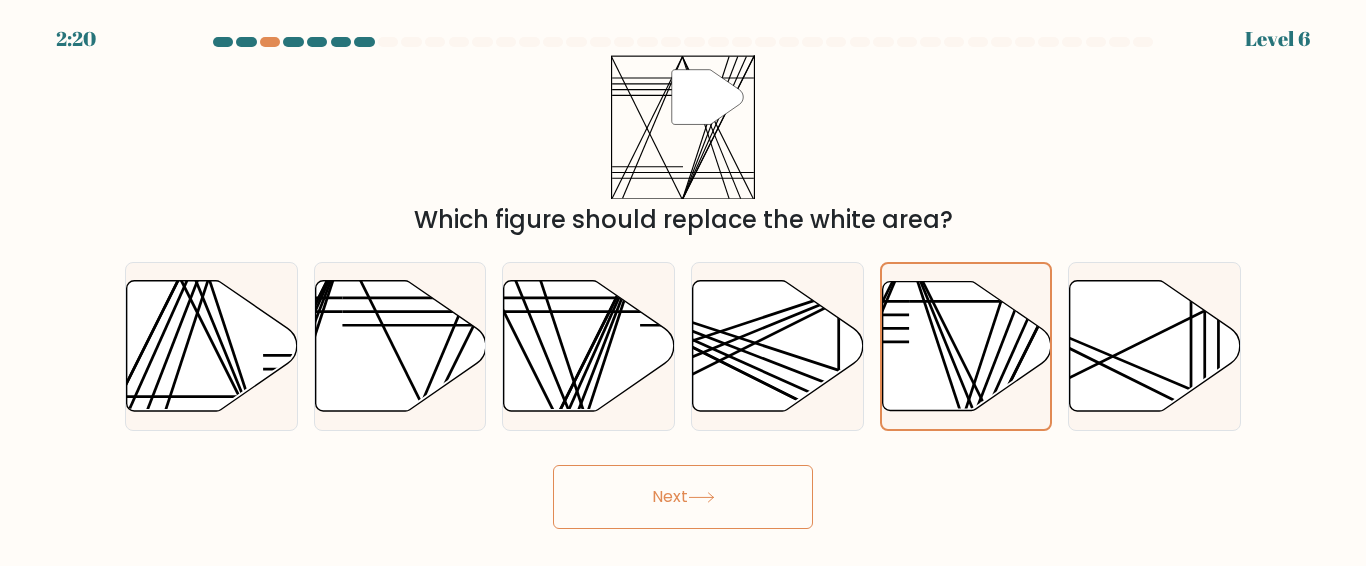 click 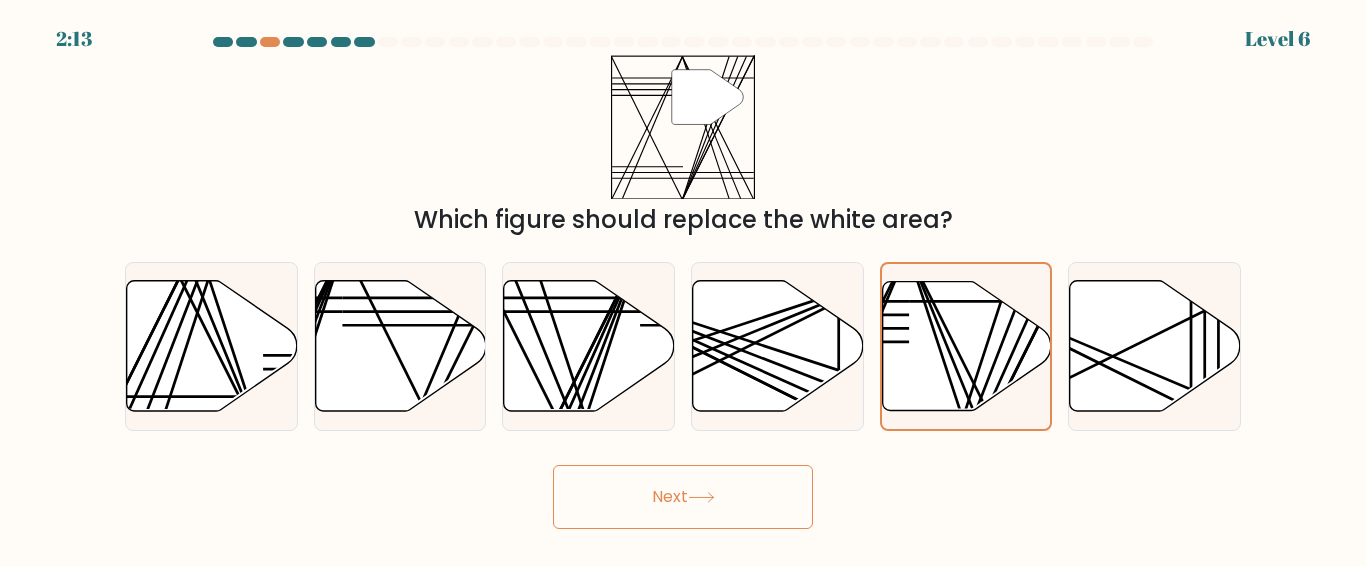 click on "Next" at bounding box center [683, 497] 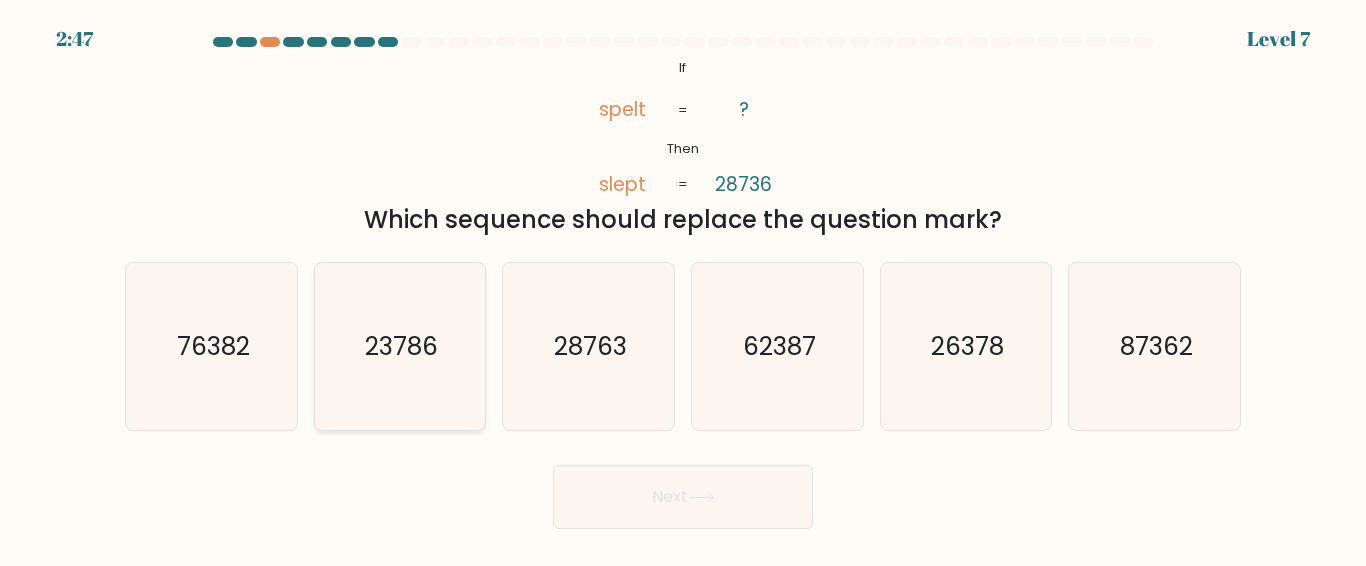 click on "23786" 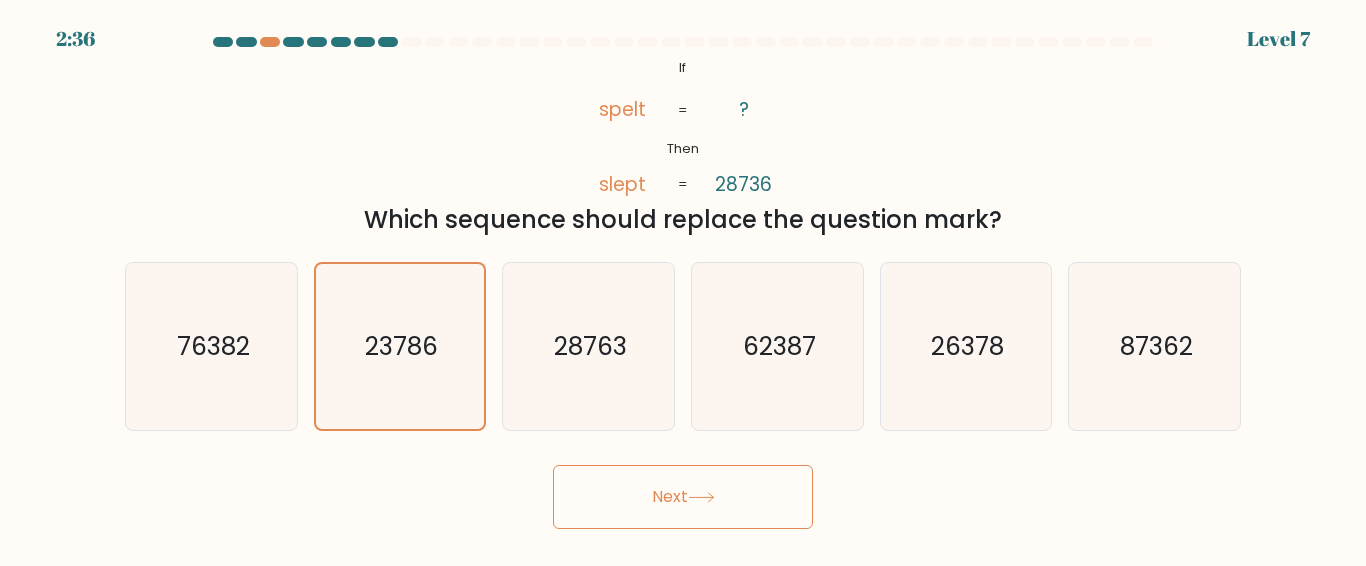 click on "Next" at bounding box center (683, 497) 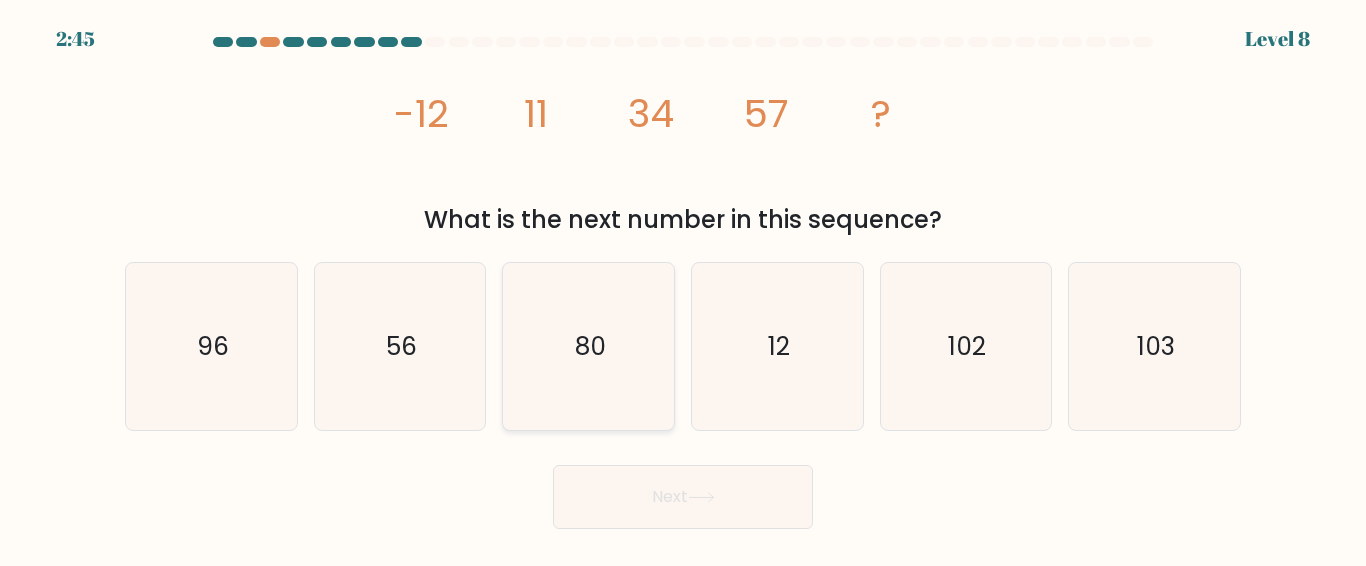click on "80" 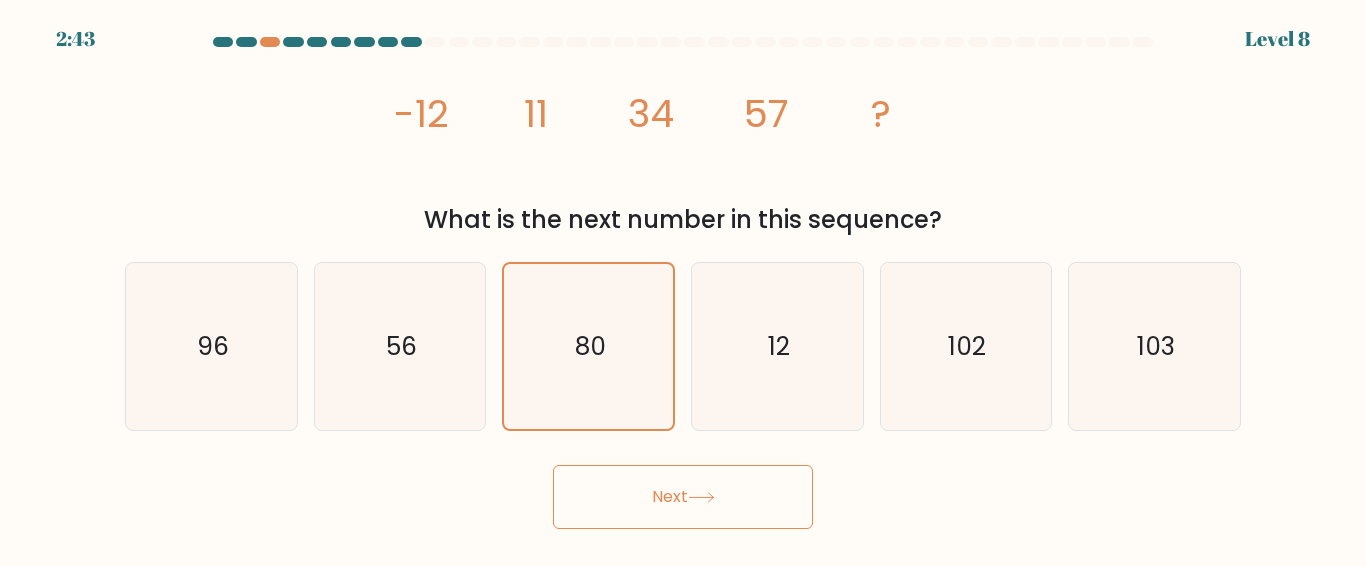 click on "Next" at bounding box center [683, 497] 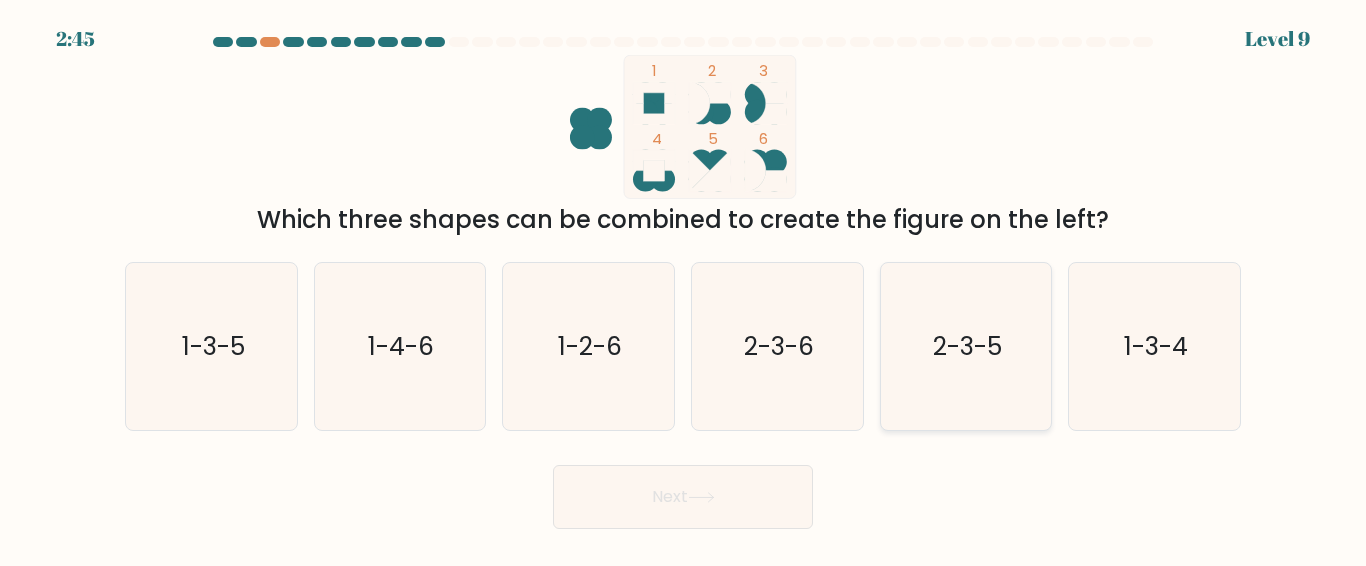 click on "2-3-5" 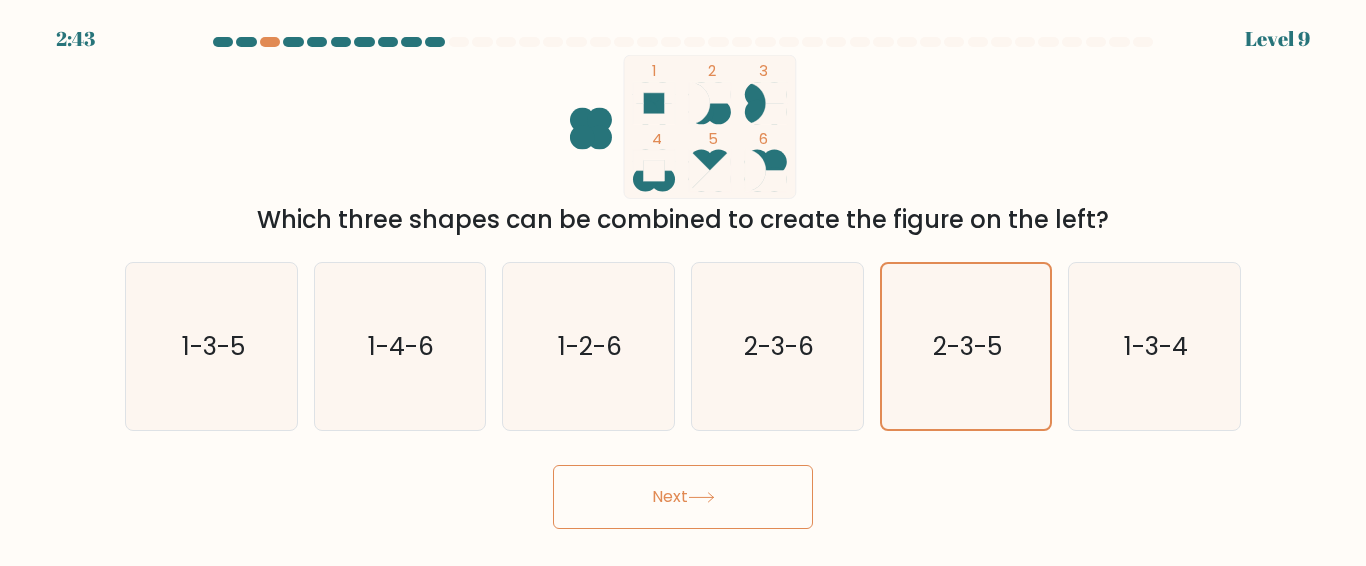 click on "Next" at bounding box center (683, 497) 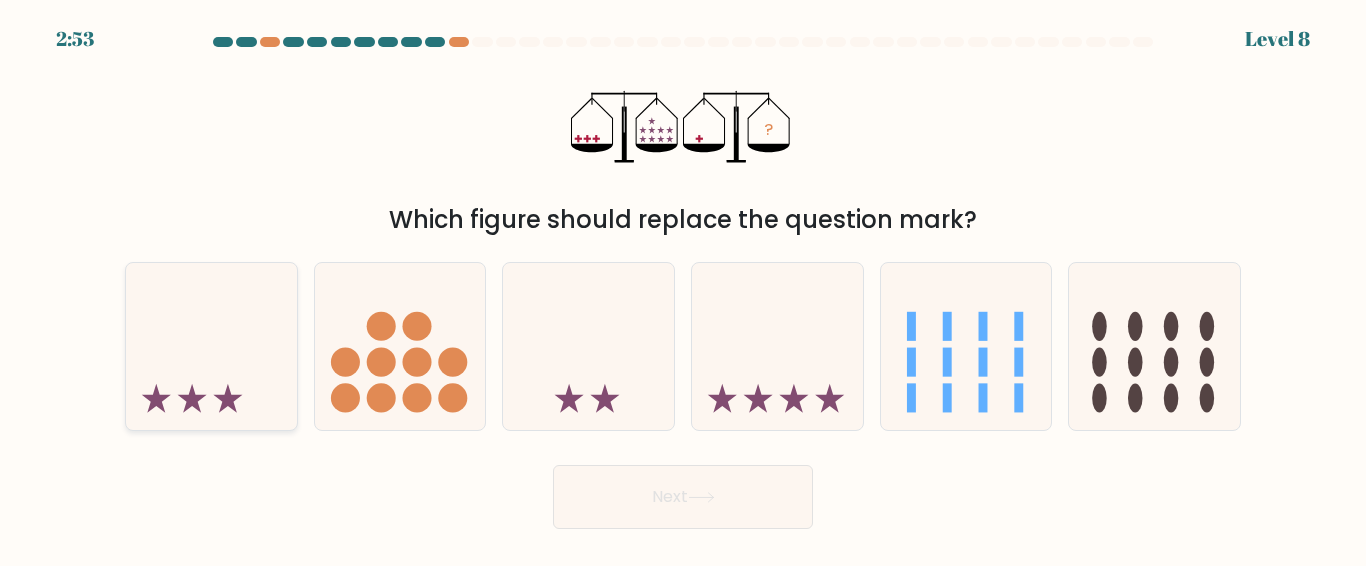 click 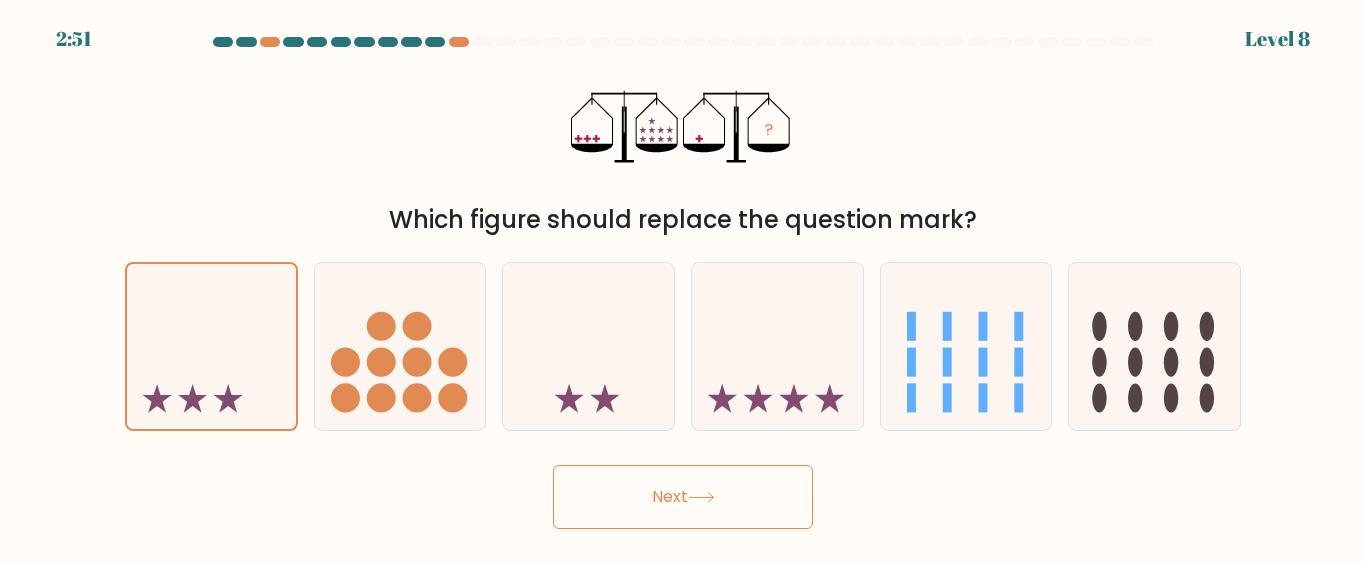 click 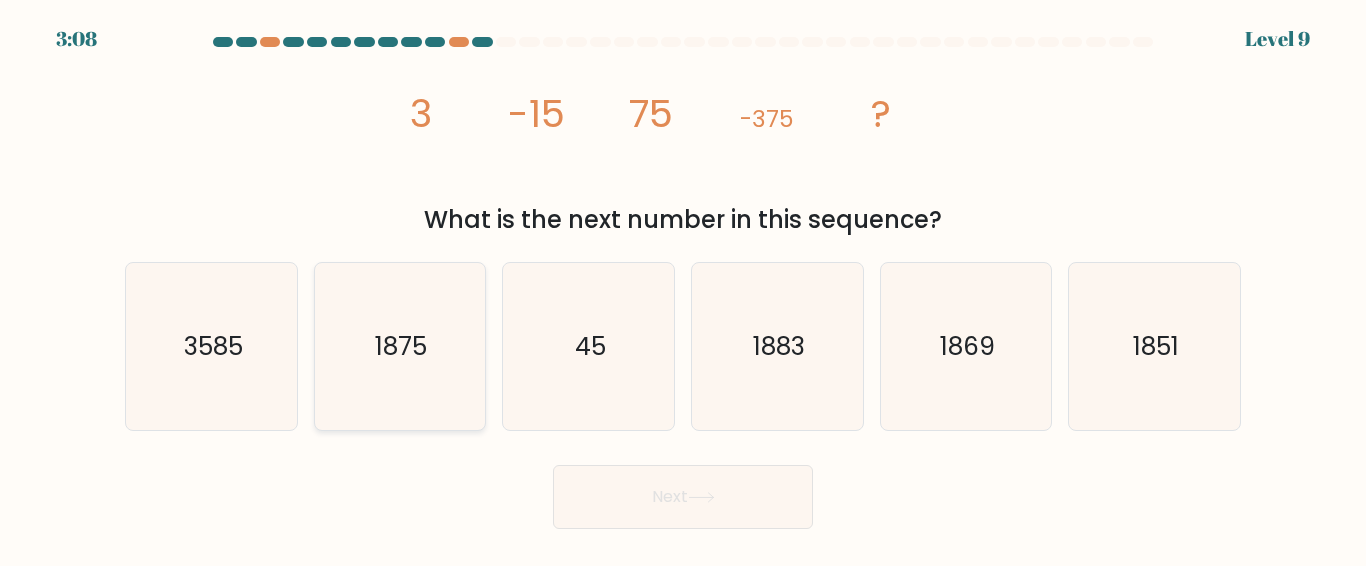 click on "1875" 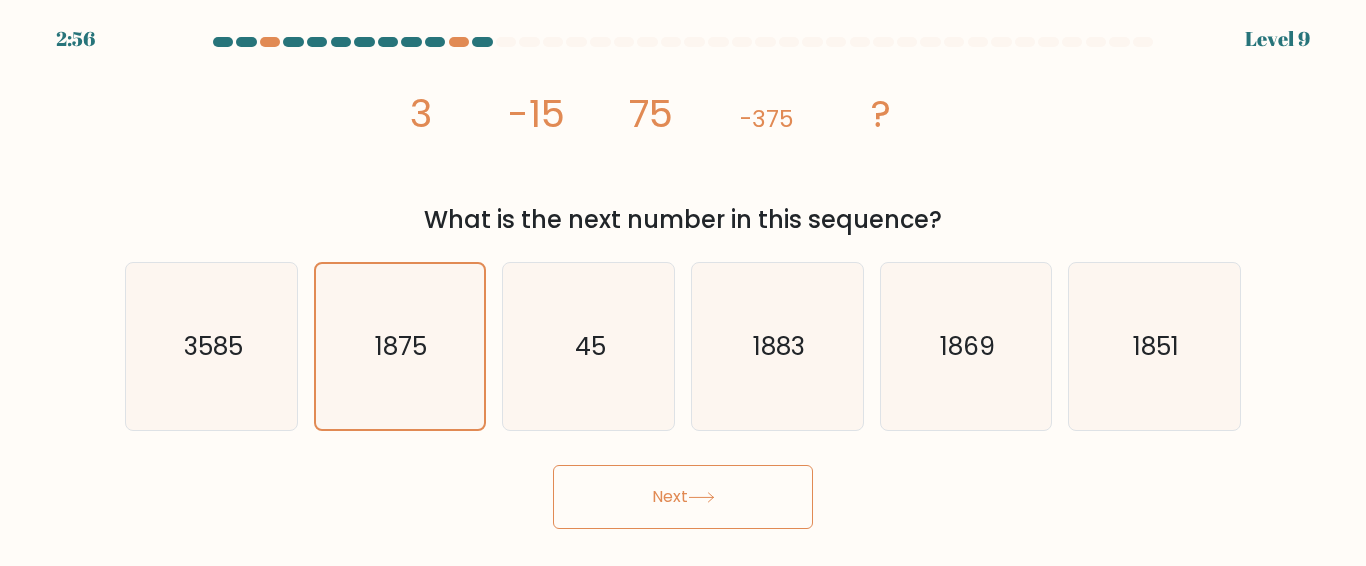 click on "Next" at bounding box center [683, 497] 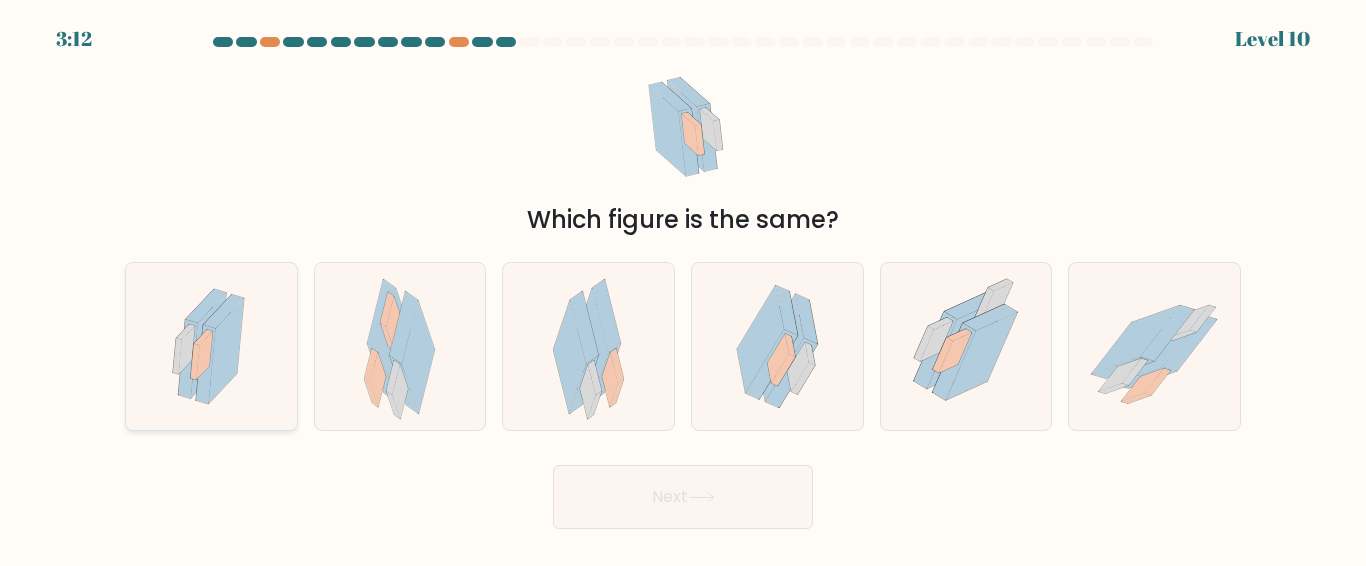 click 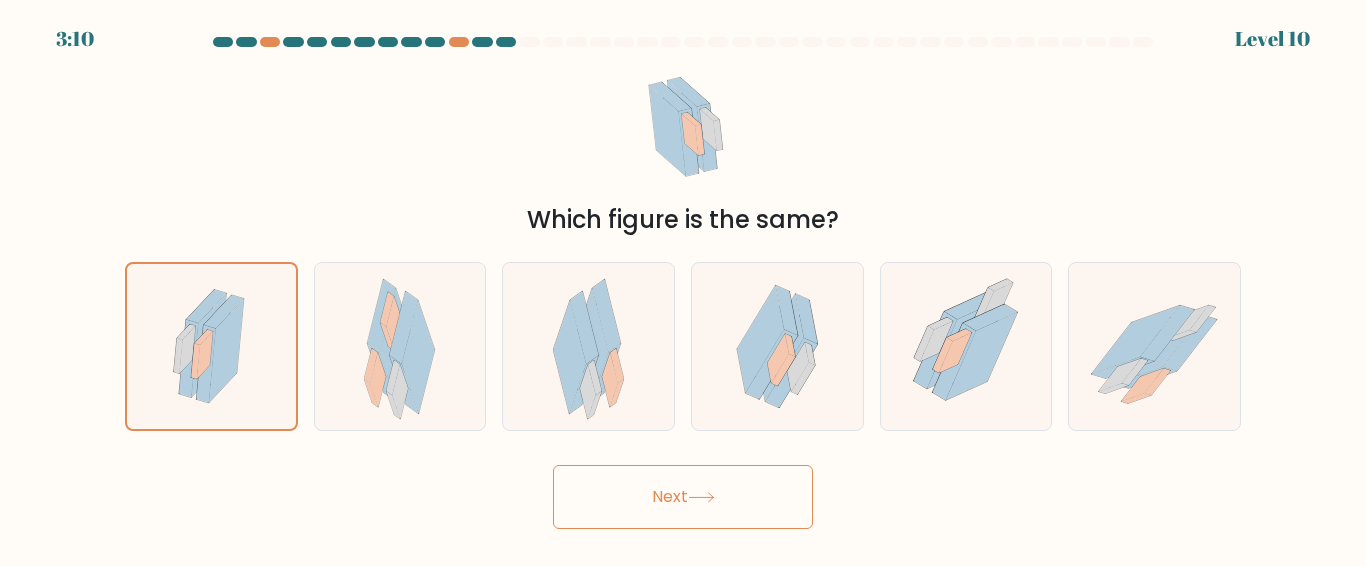 click on "Next" at bounding box center (683, 497) 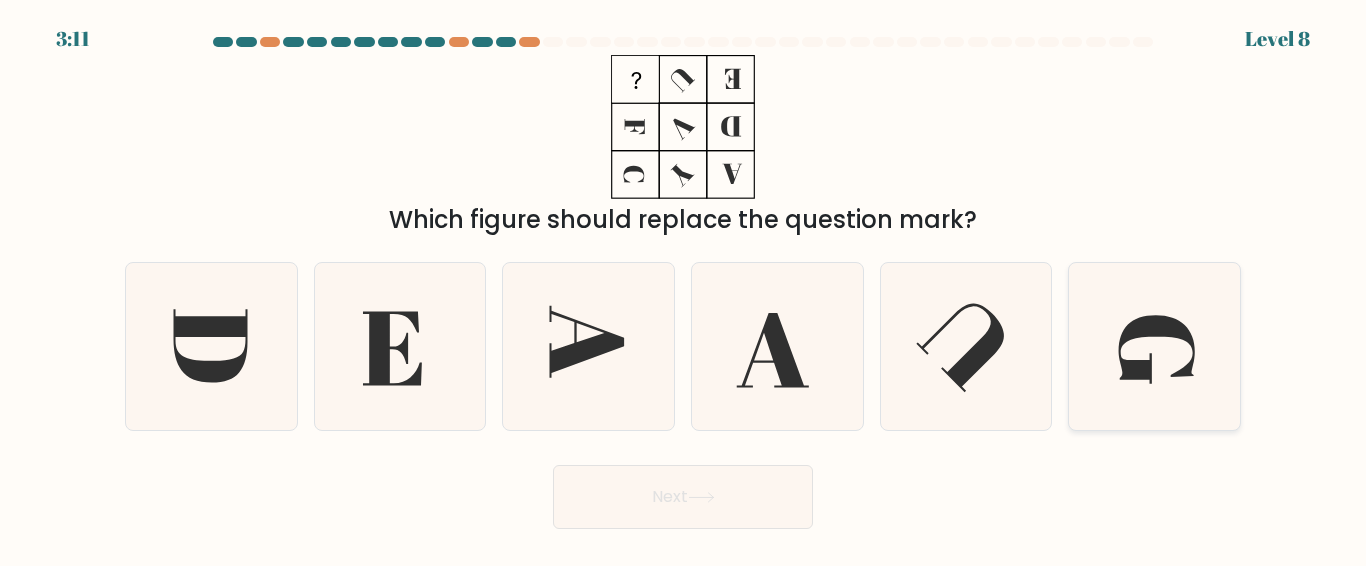 click 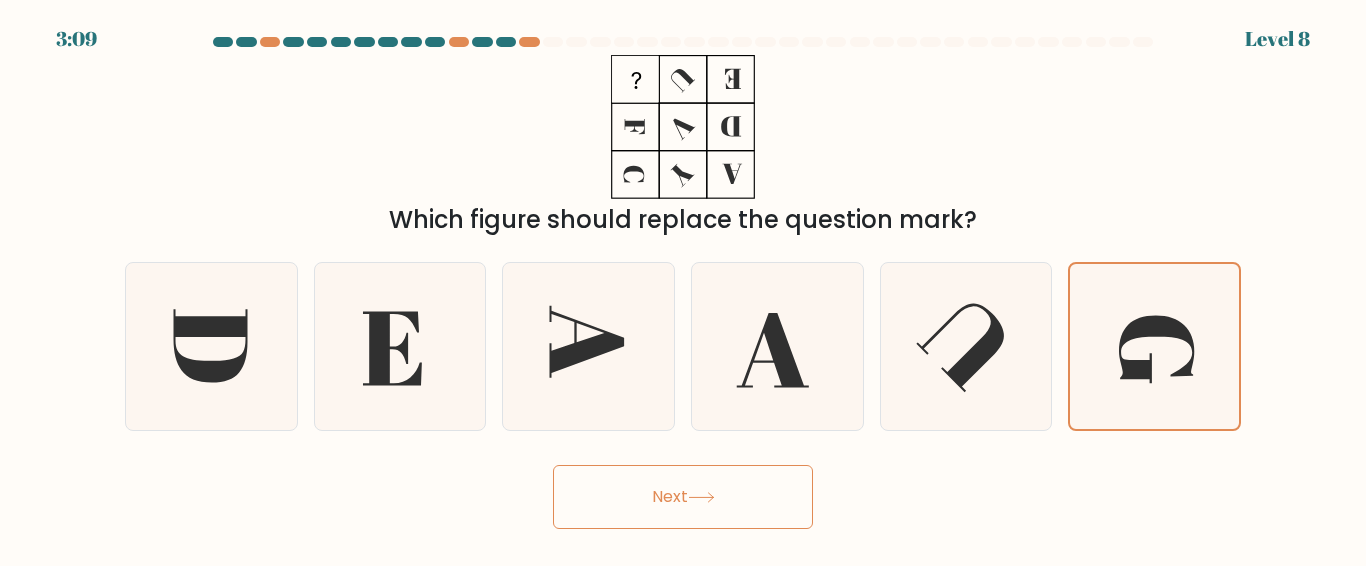 click on "Next" at bounding box center [683, 497] 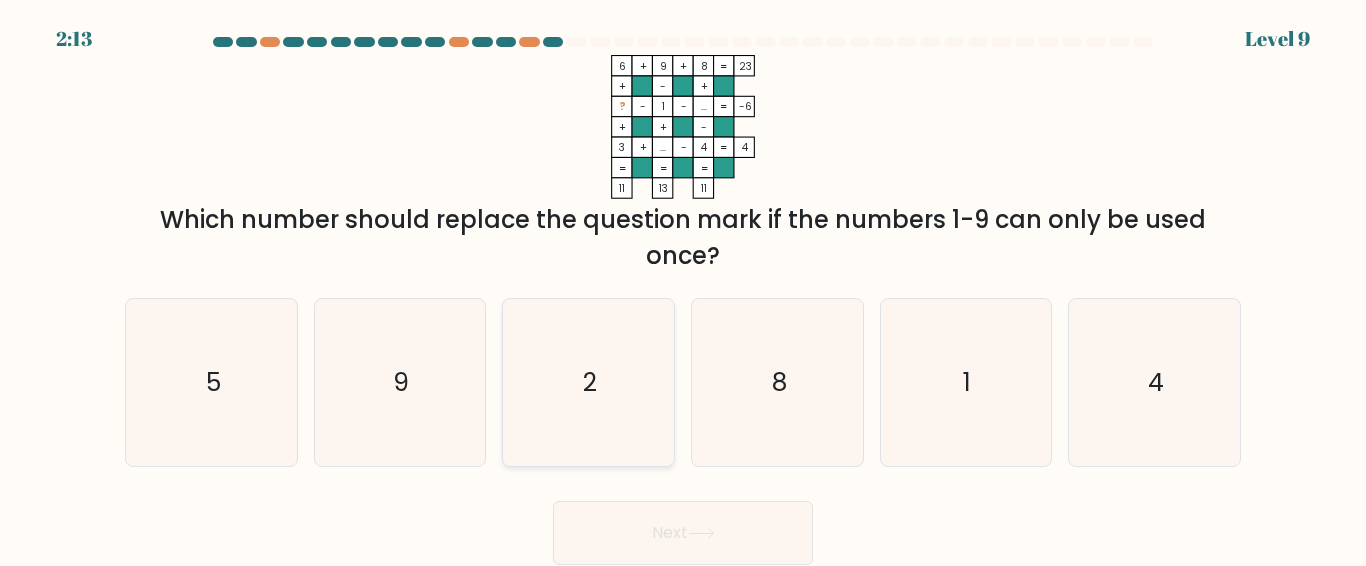 click on "2" 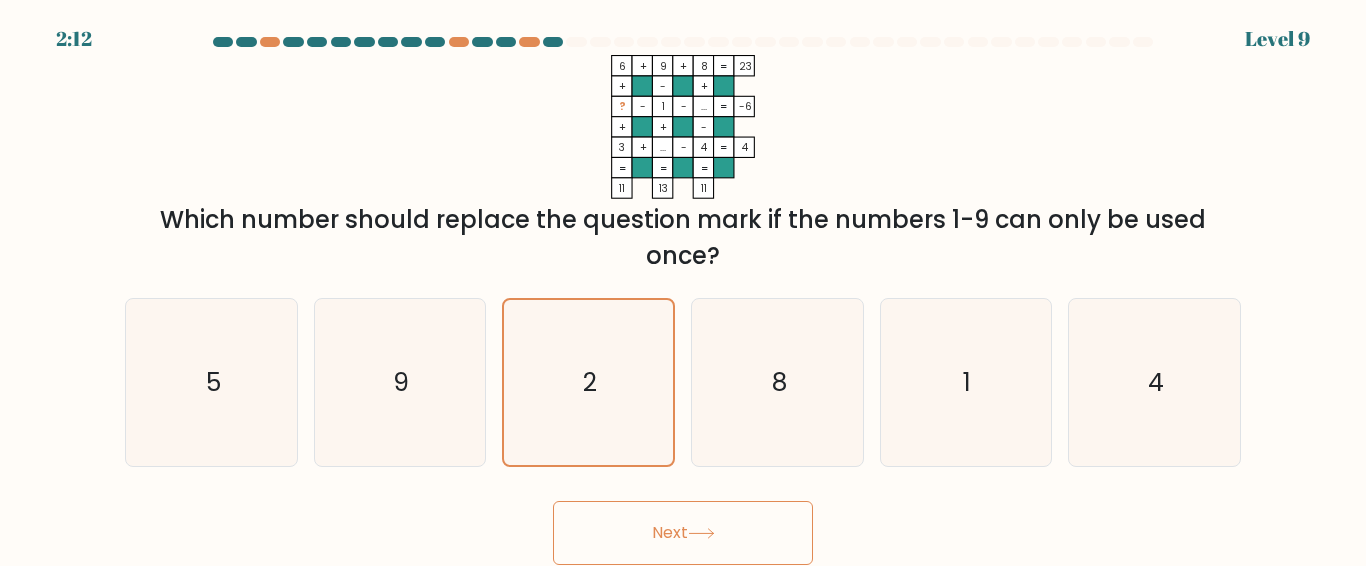 click on "Next" at bounding box center (683, 533) 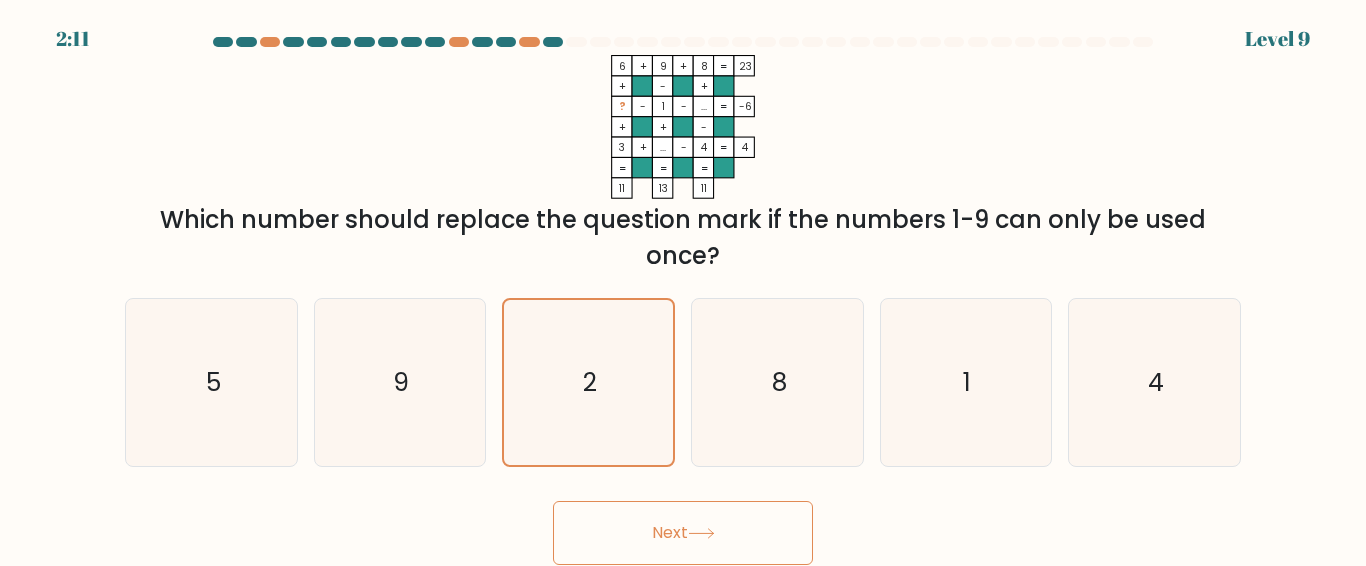 click on "Next" at bounding box center (683, 533) 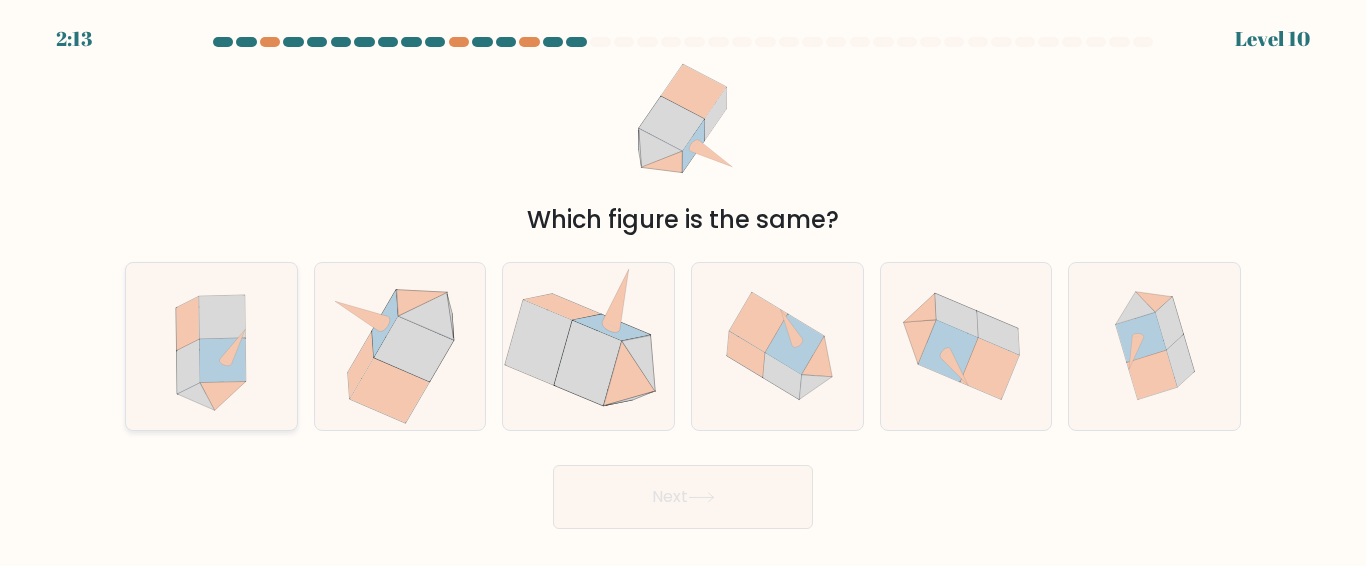 click 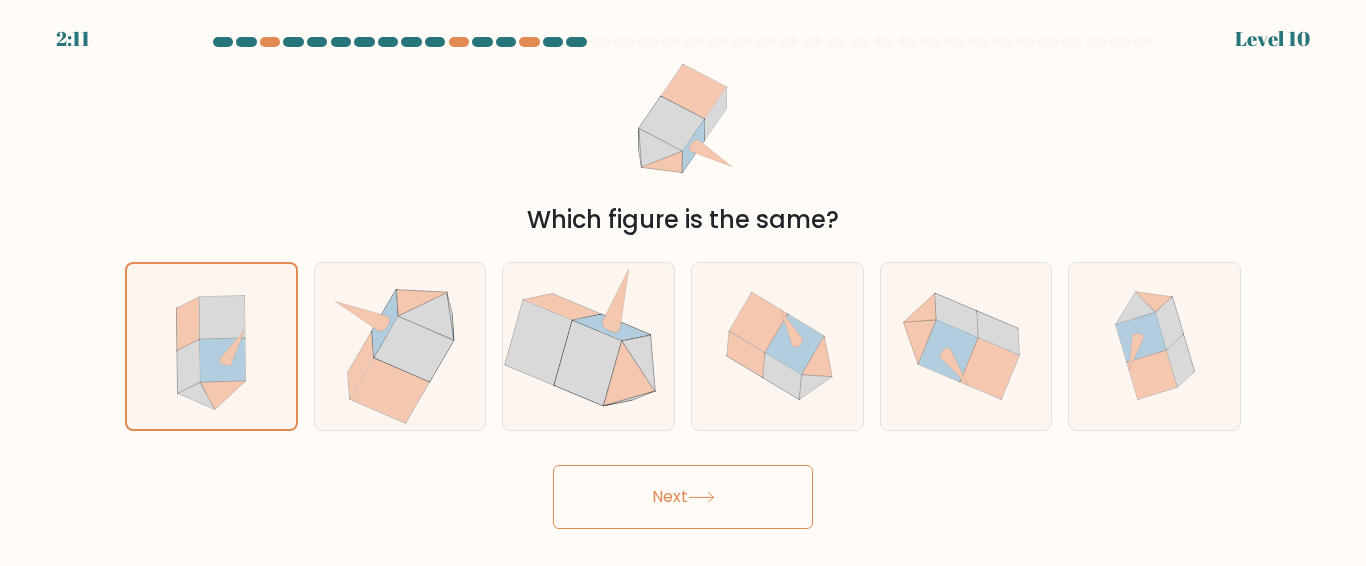 click on "Next" at bounding box center [683, 497] 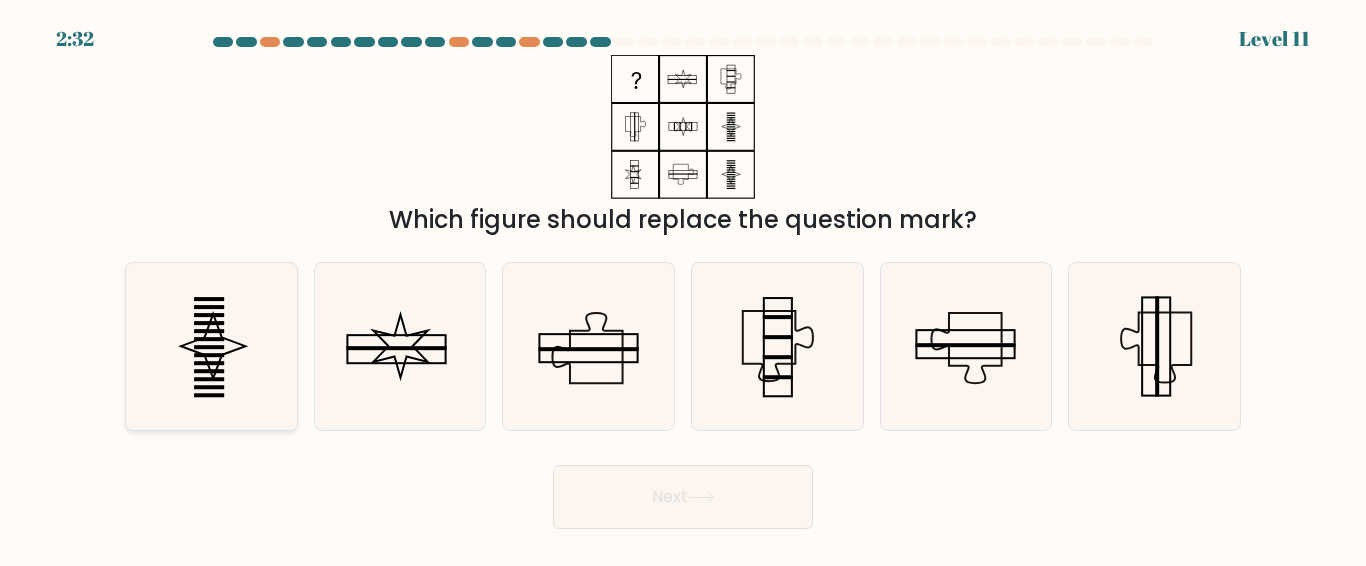 click 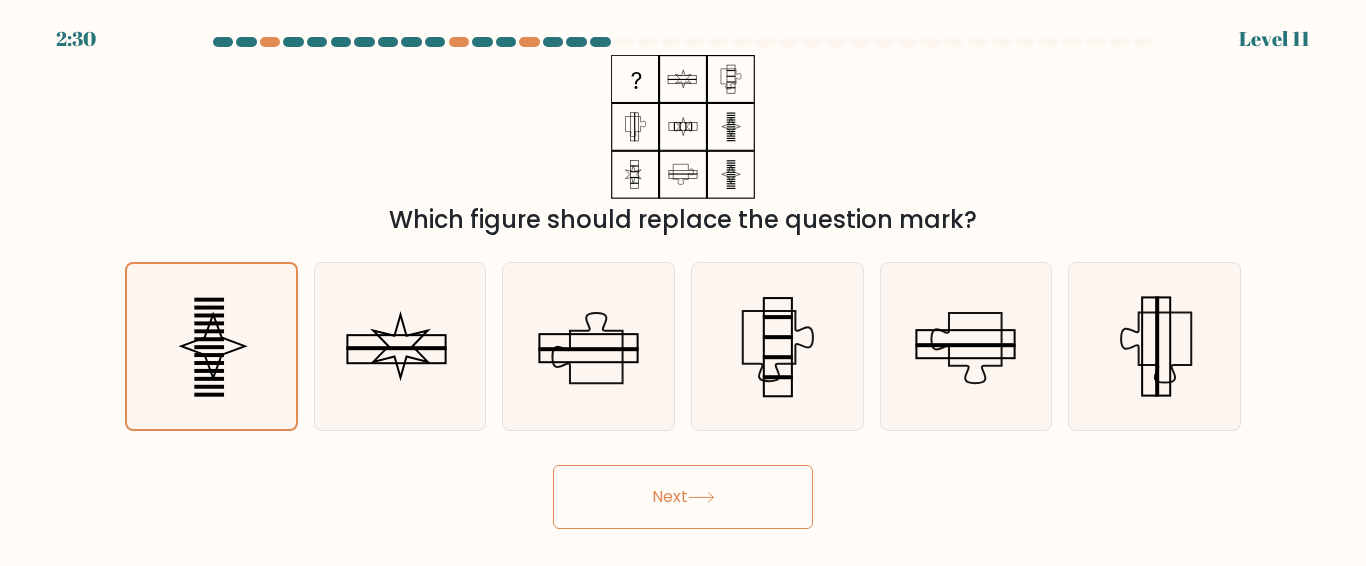 click on "Next" at bounding box center [683, 497] 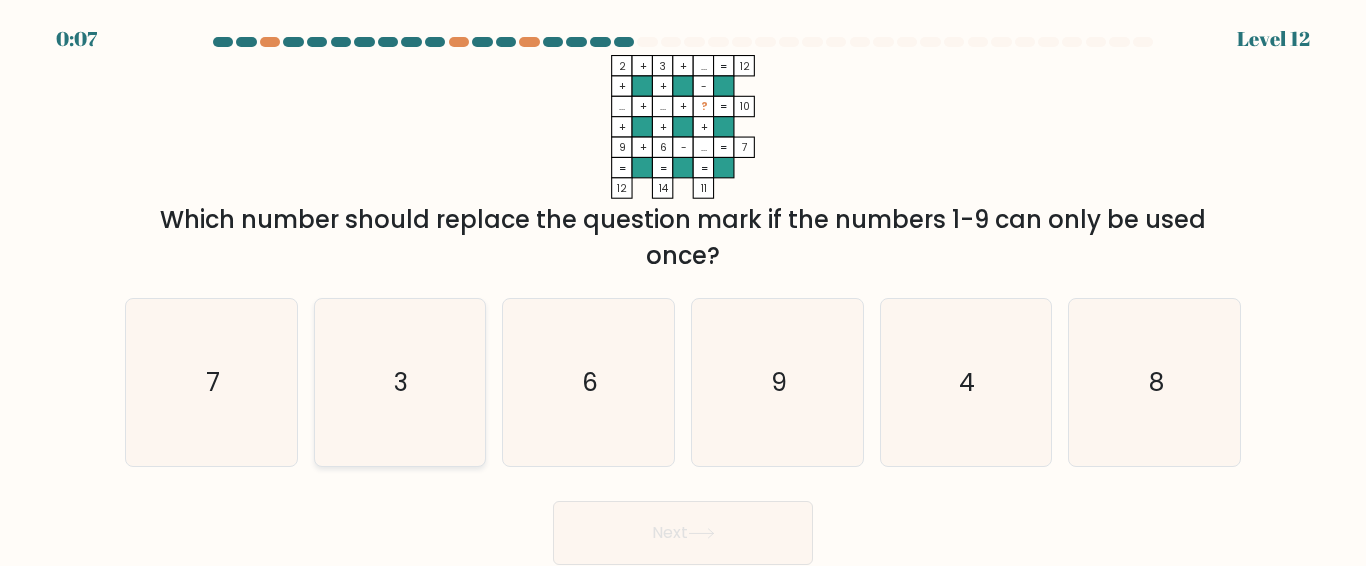 click on "3" 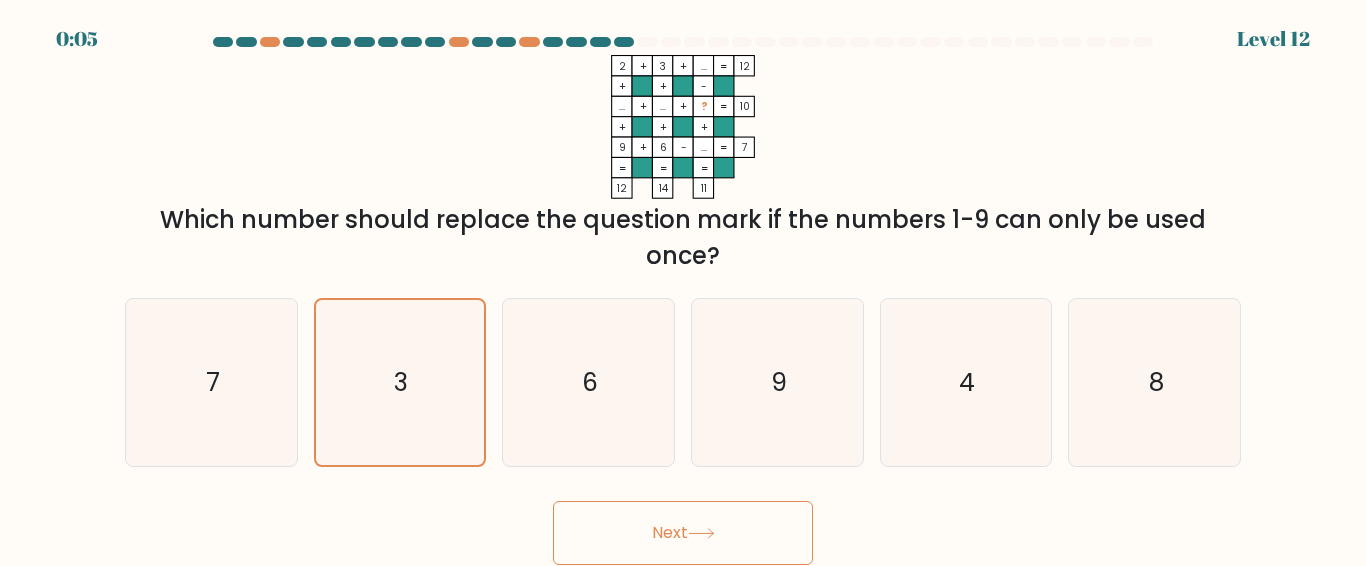click on "Next" at bounding box center [683, 533] 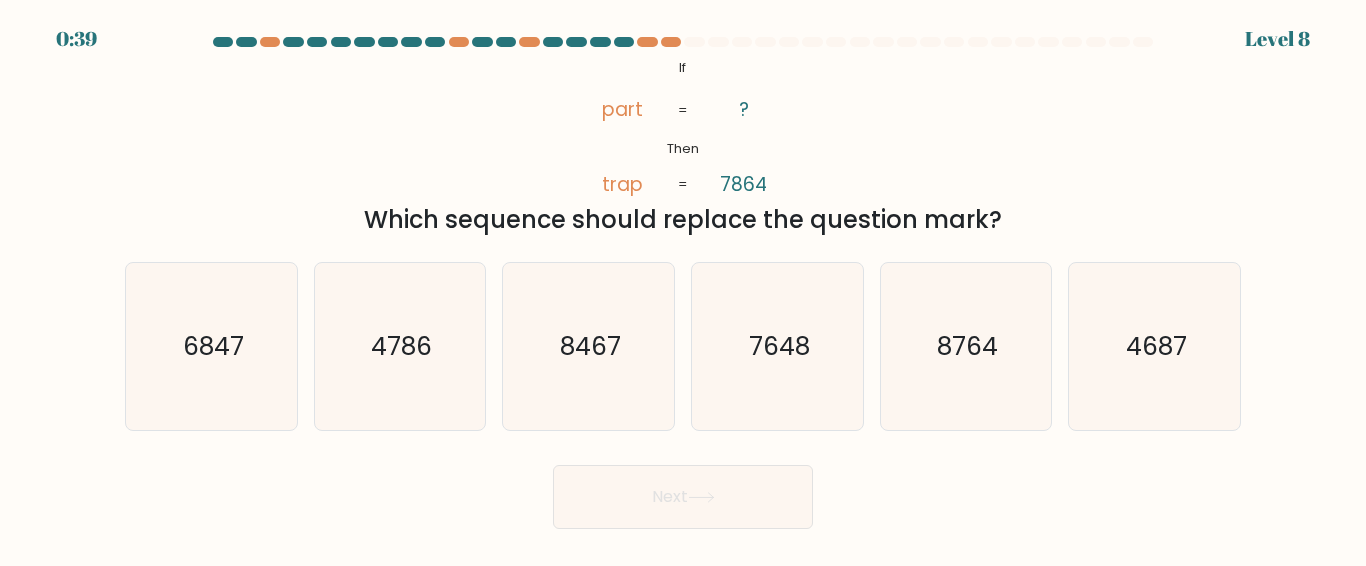 scroll, scrollTop: 0, scrollLeft: 0, axis: both 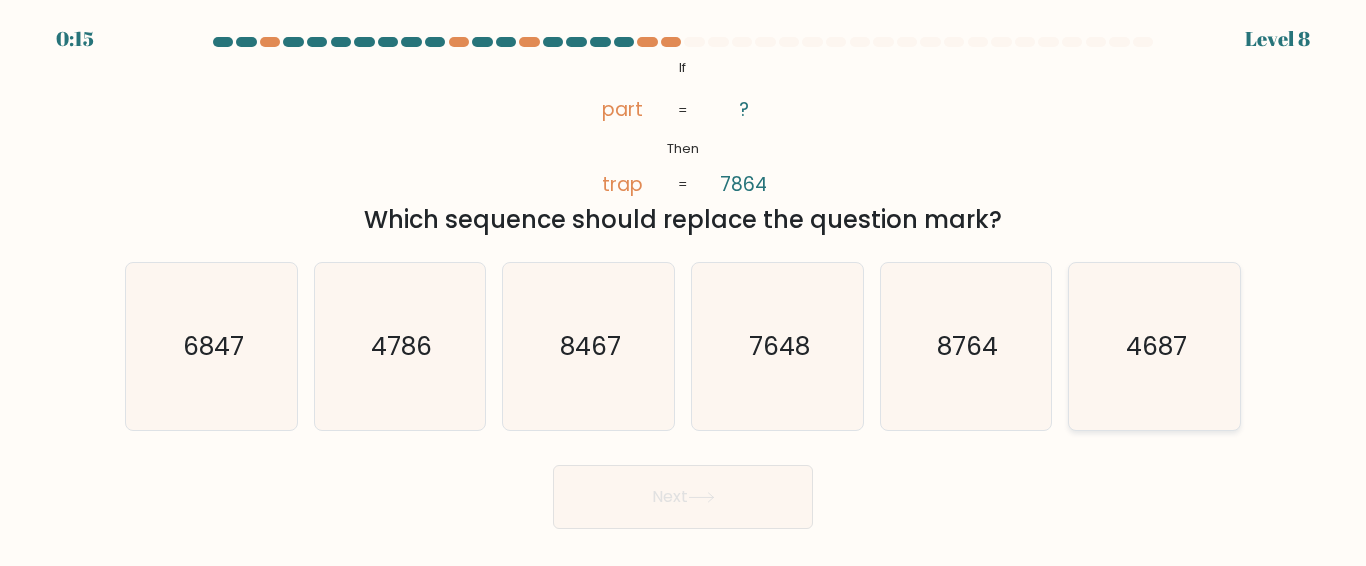 click on "4687" 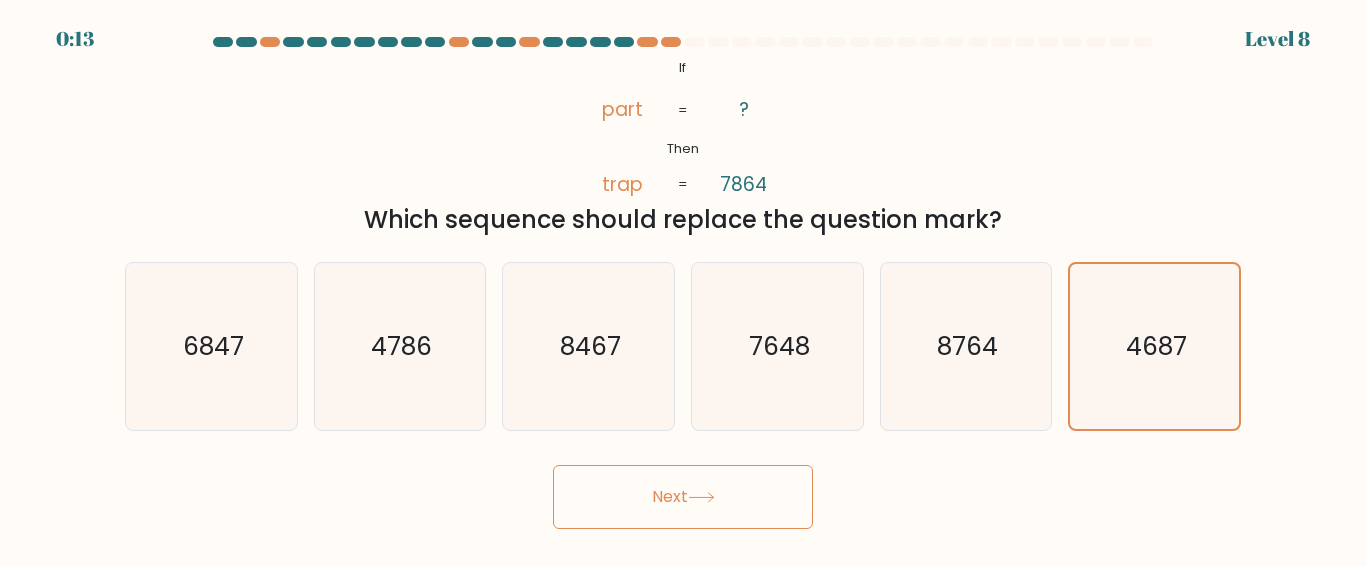 click on "Next" at bounding box center (683, 497) 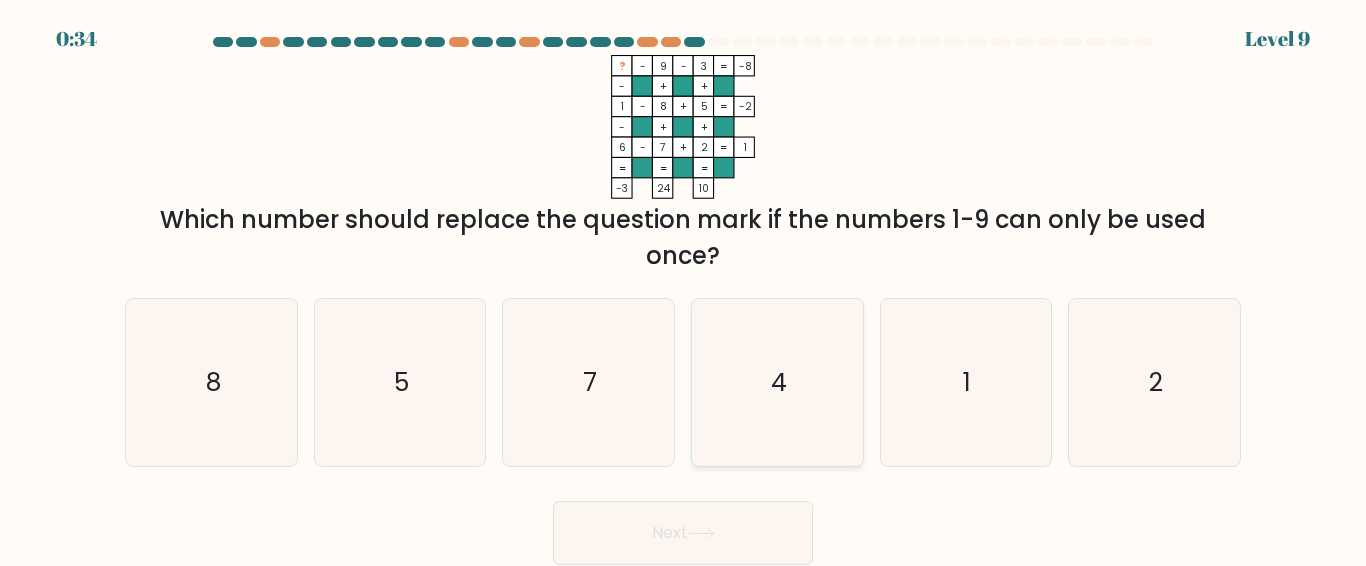 click on "4" 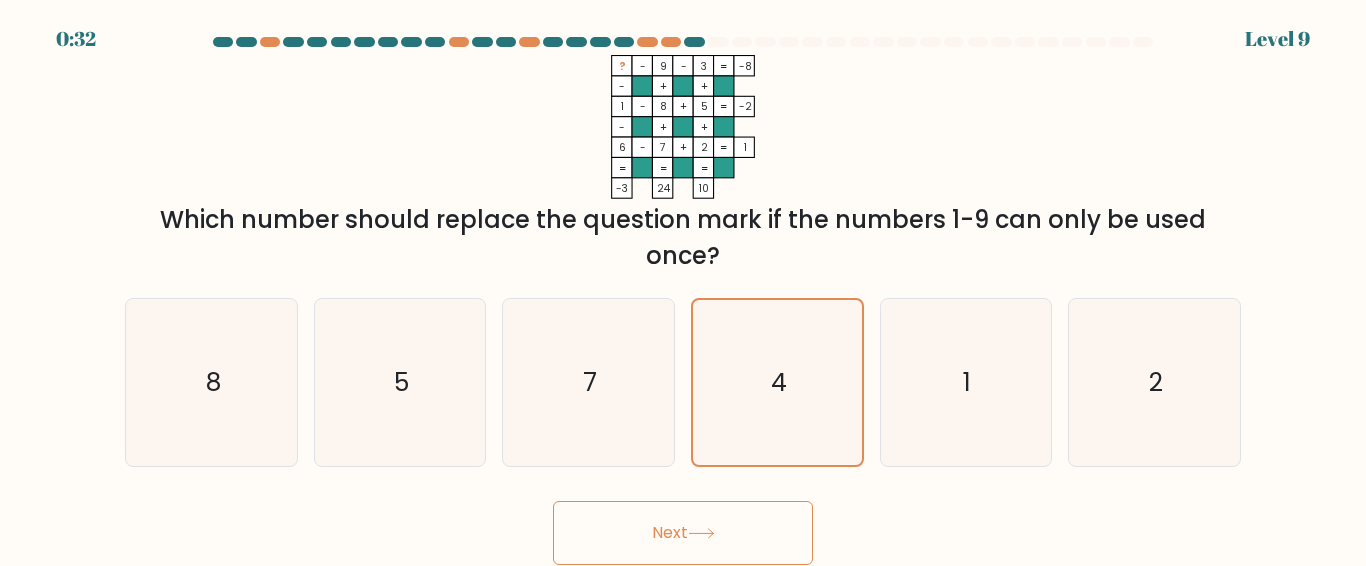 click on "Next" at bounding box center (683, 533) 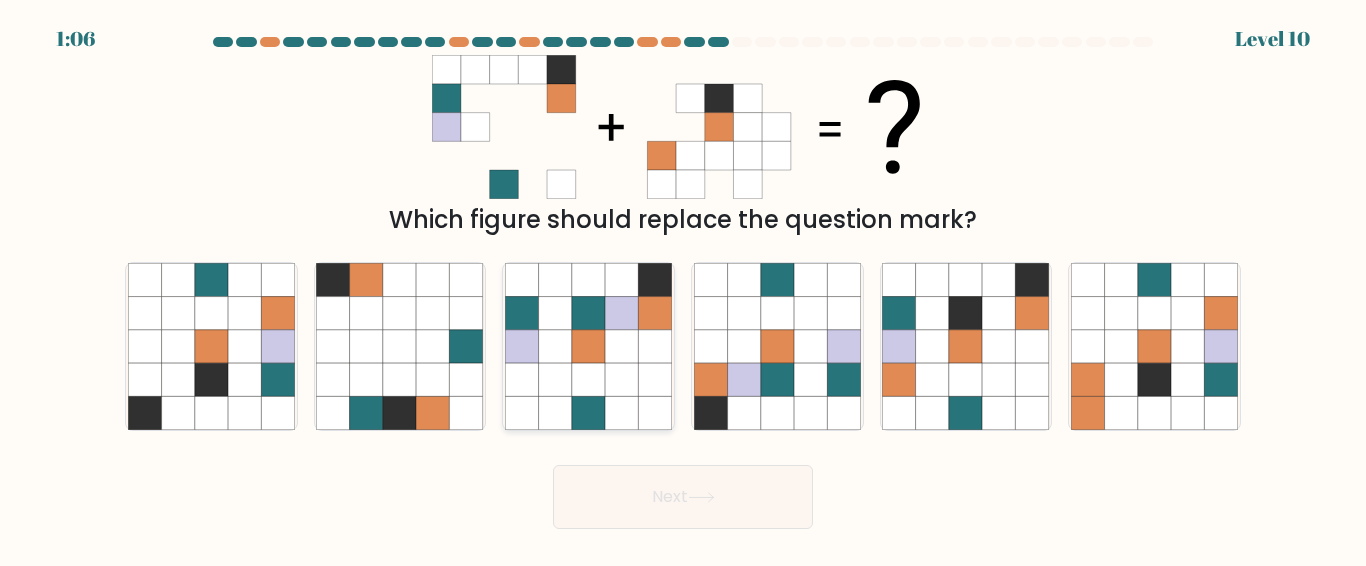 click 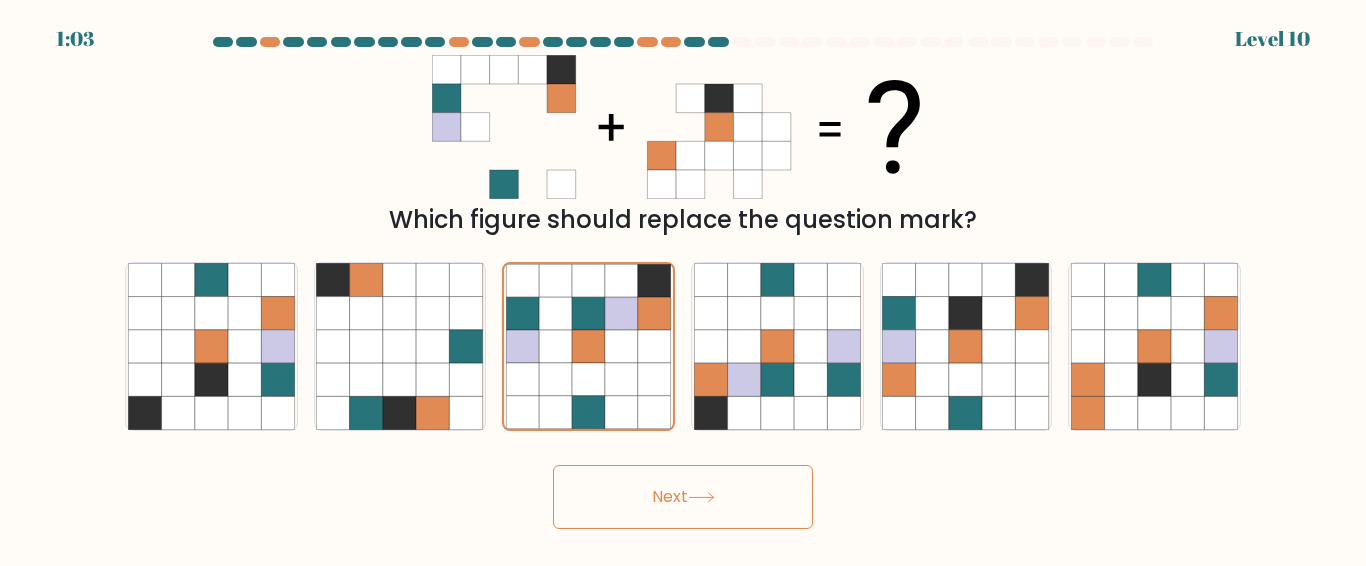 click 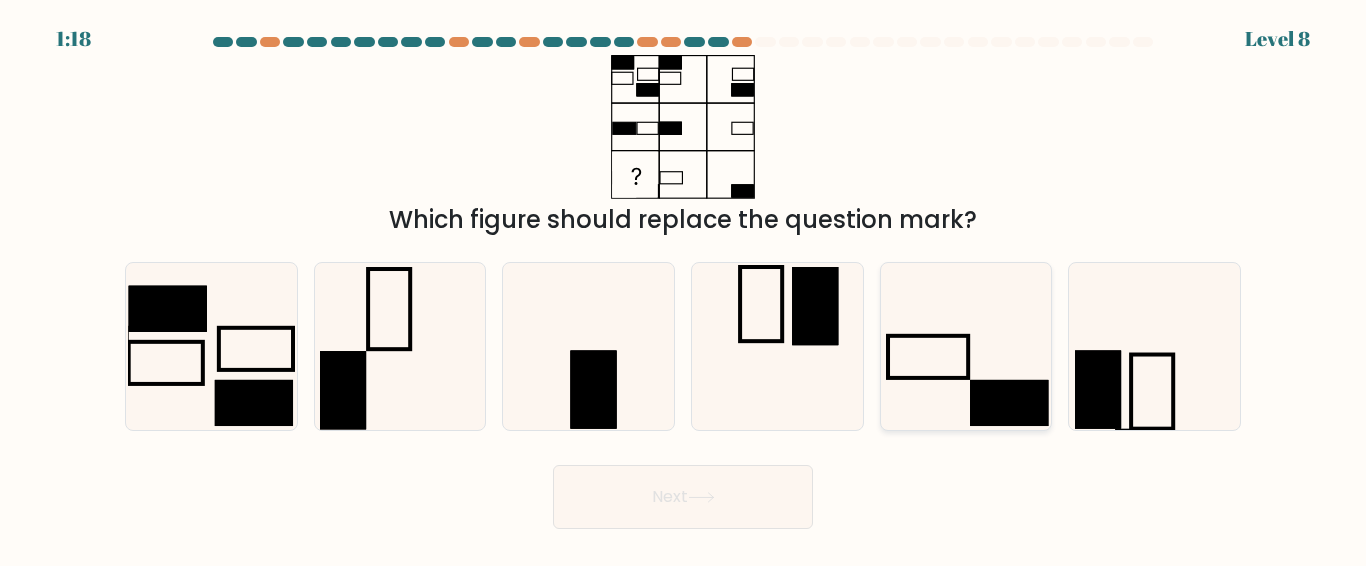 click 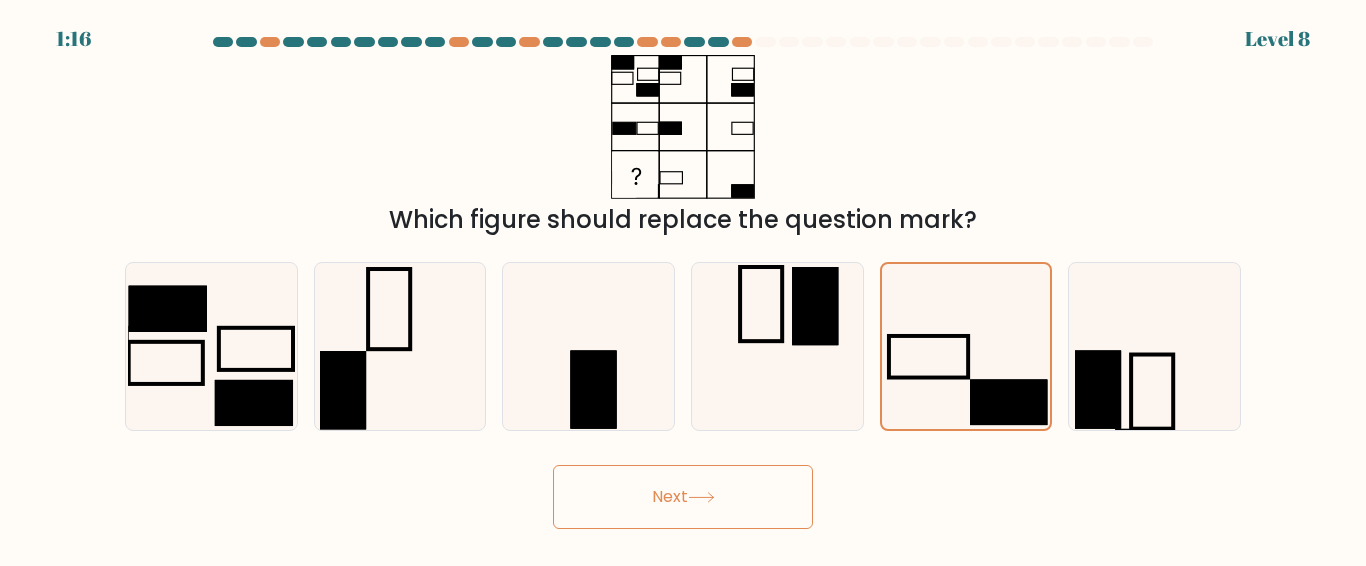 click on "Next" at bounding box center [683, 497] 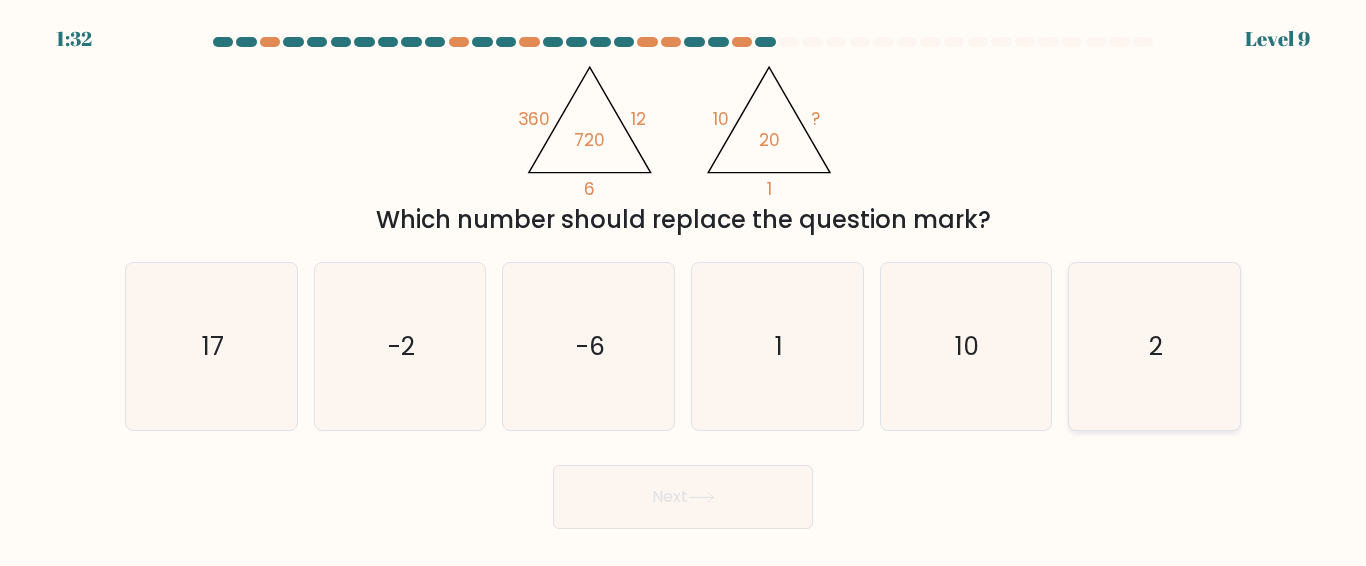 click on "2" 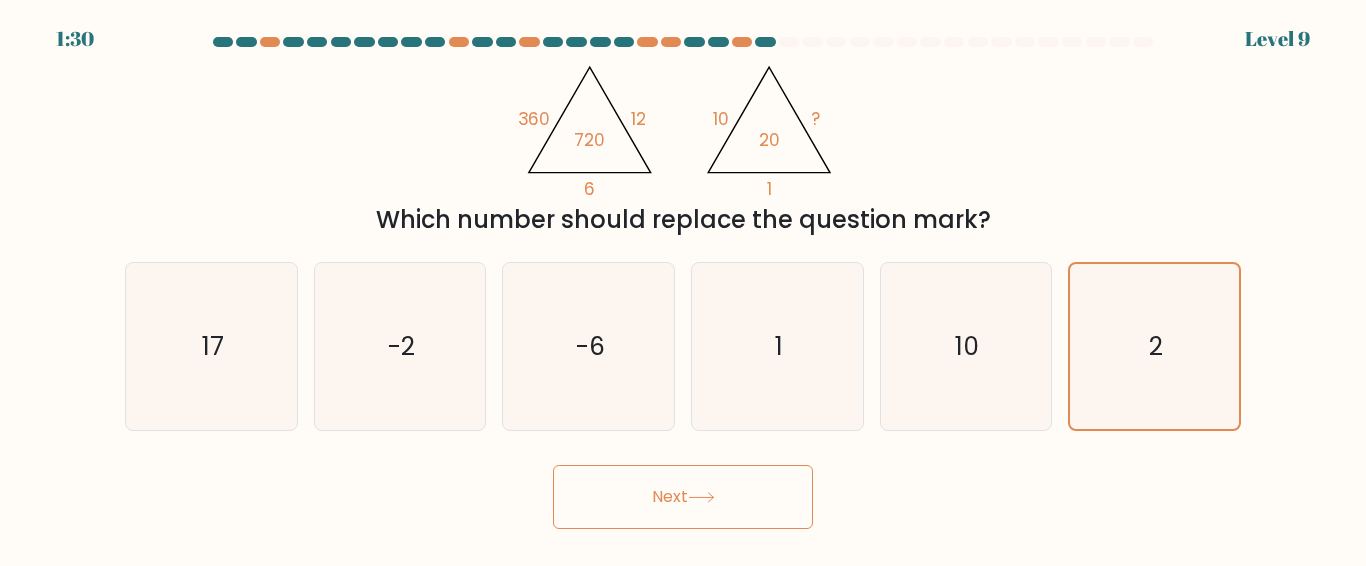 click on "Next" at bounding box center [683, 497] 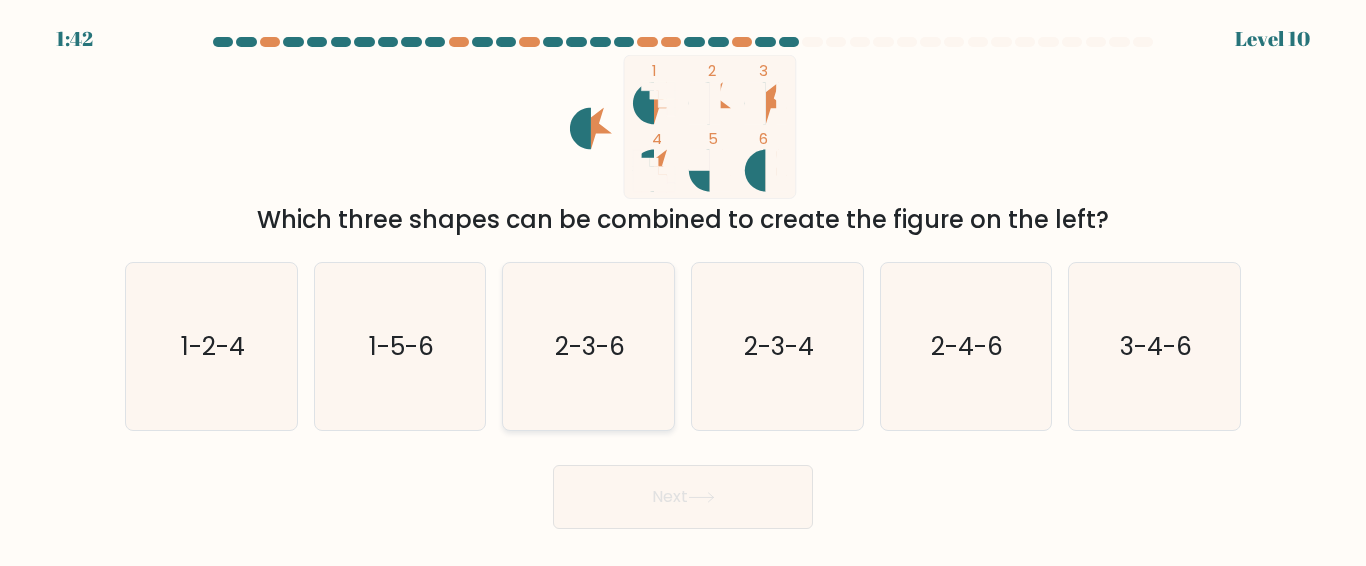 click on "2-3-6" 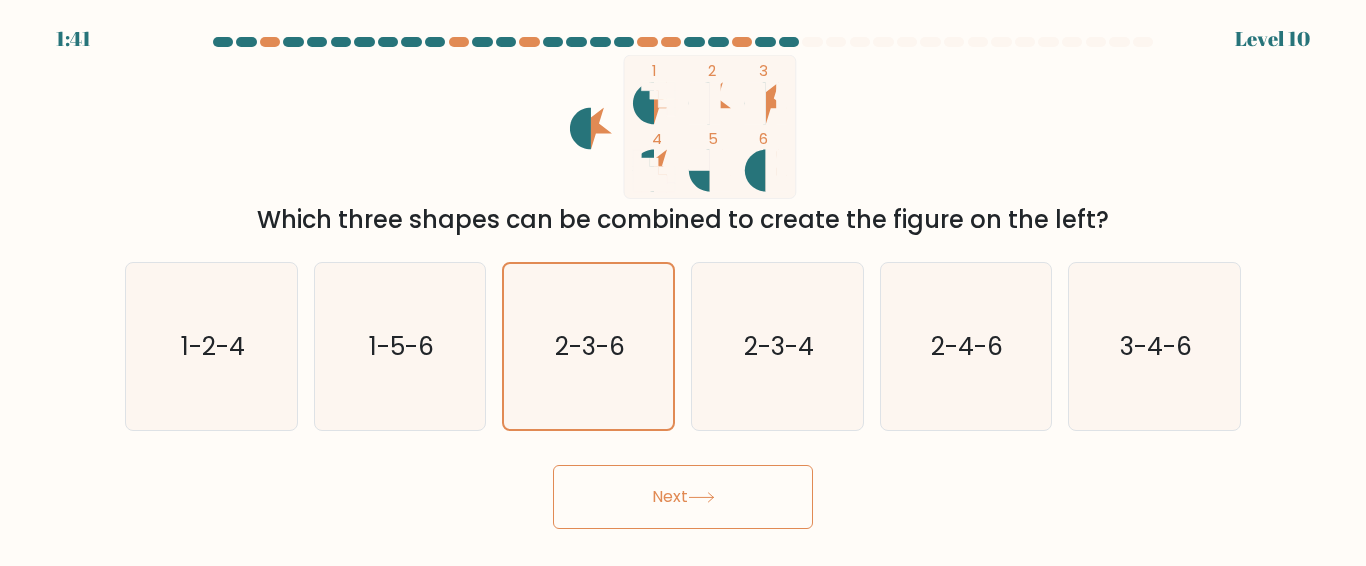 click on "Next" at bounding box center [683, 497] 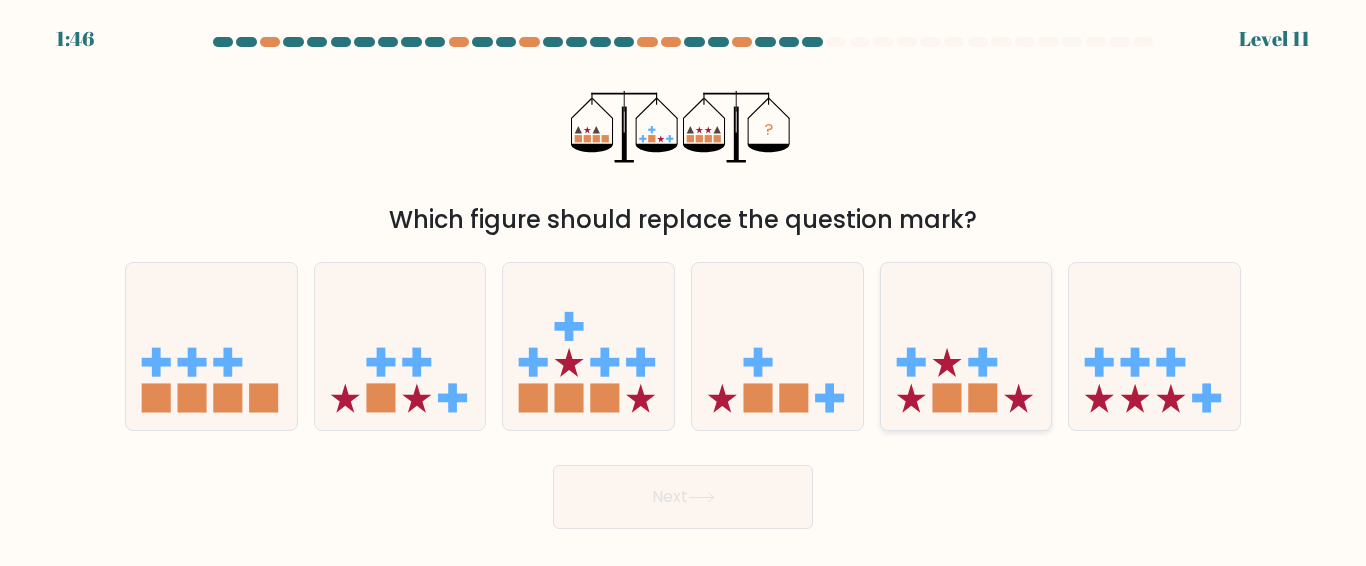 click 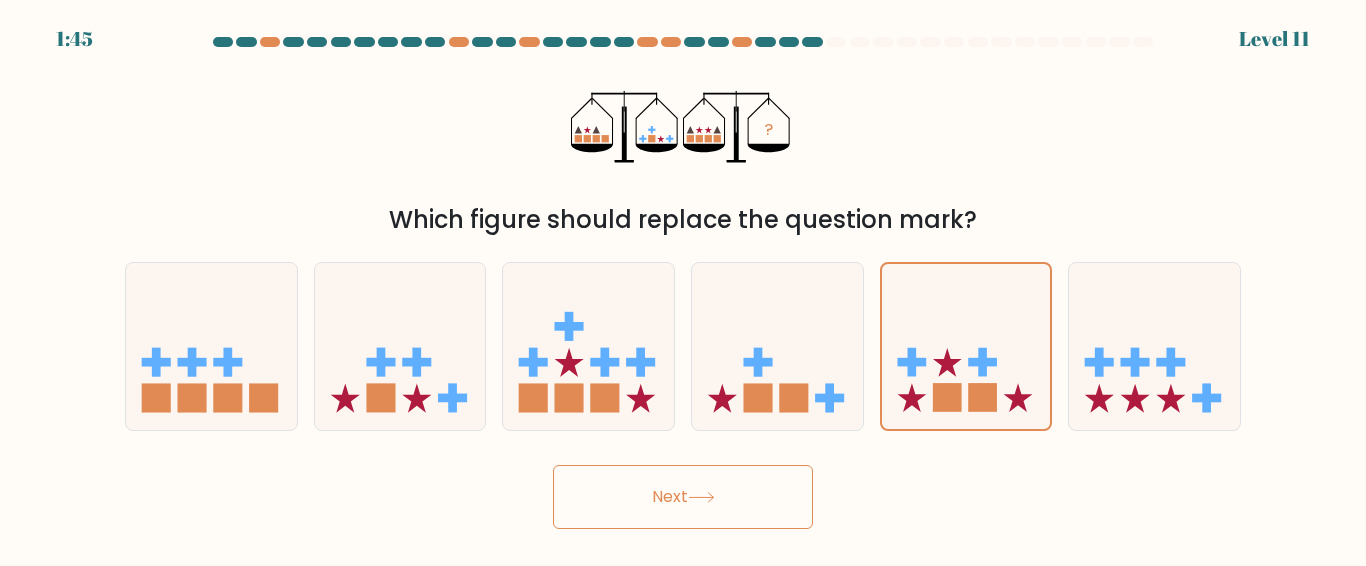 click on "Next" at bounding box center [683, 497] 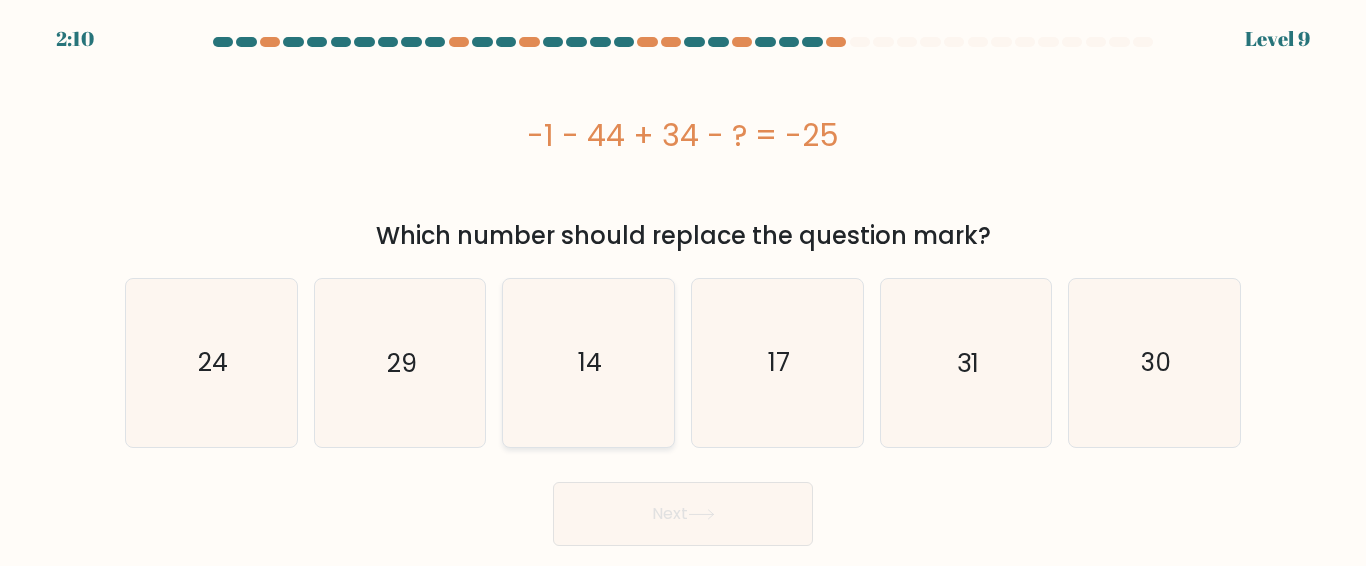 click on "14" 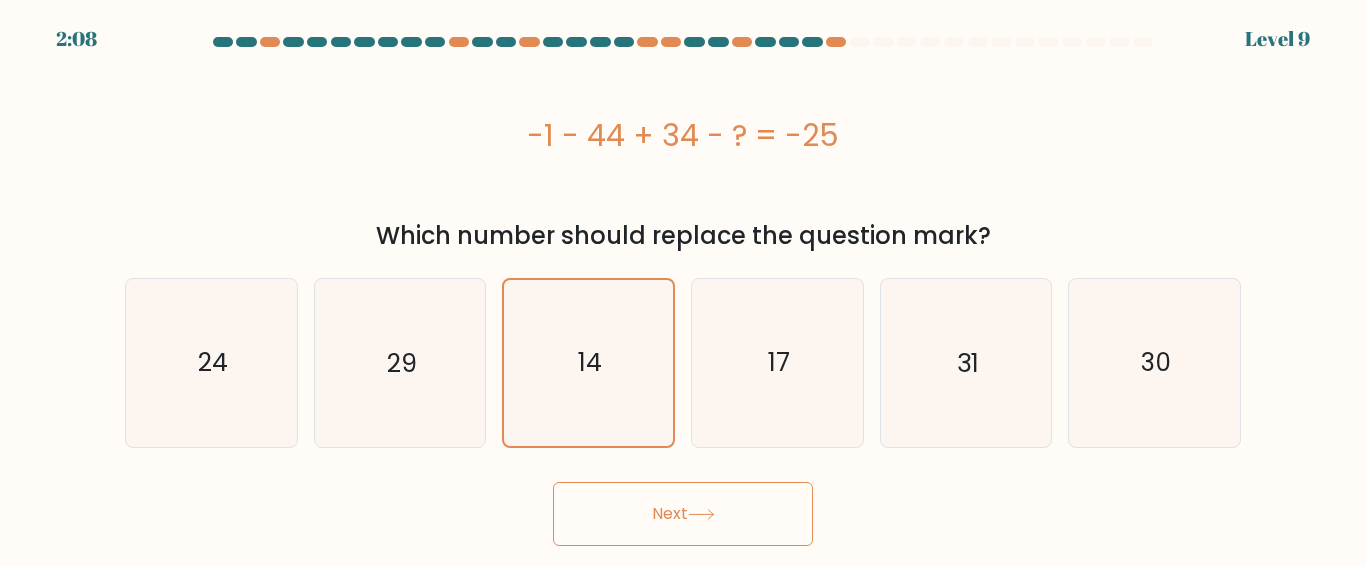 click on "Next" at bounding box center [683, 514] 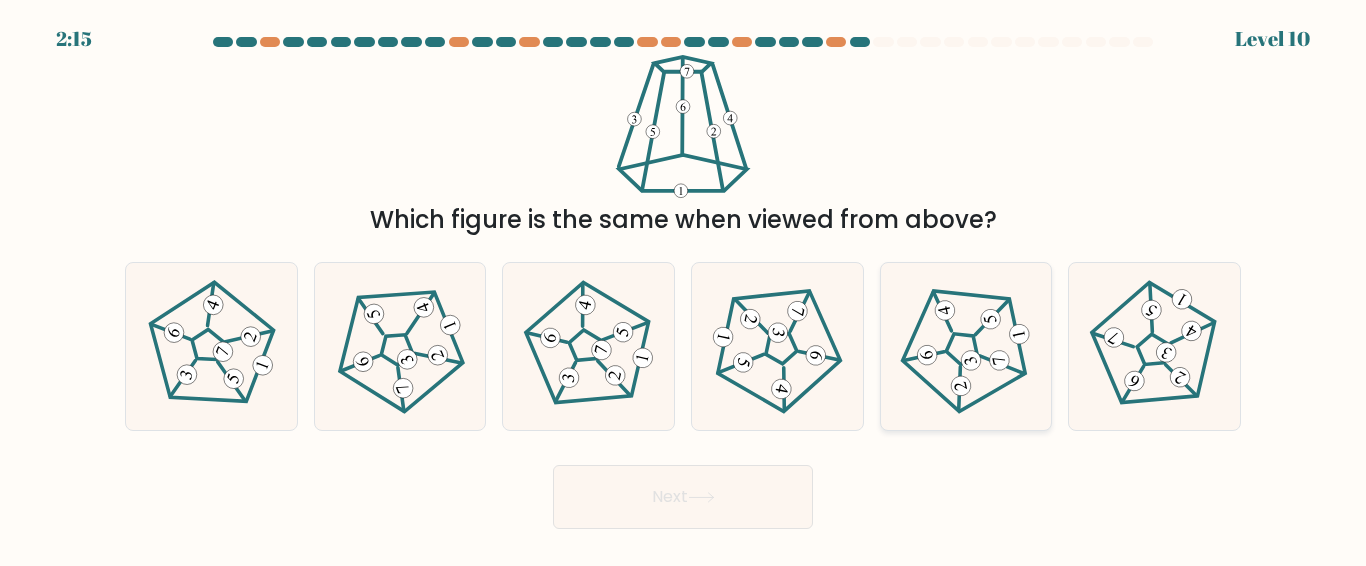 click 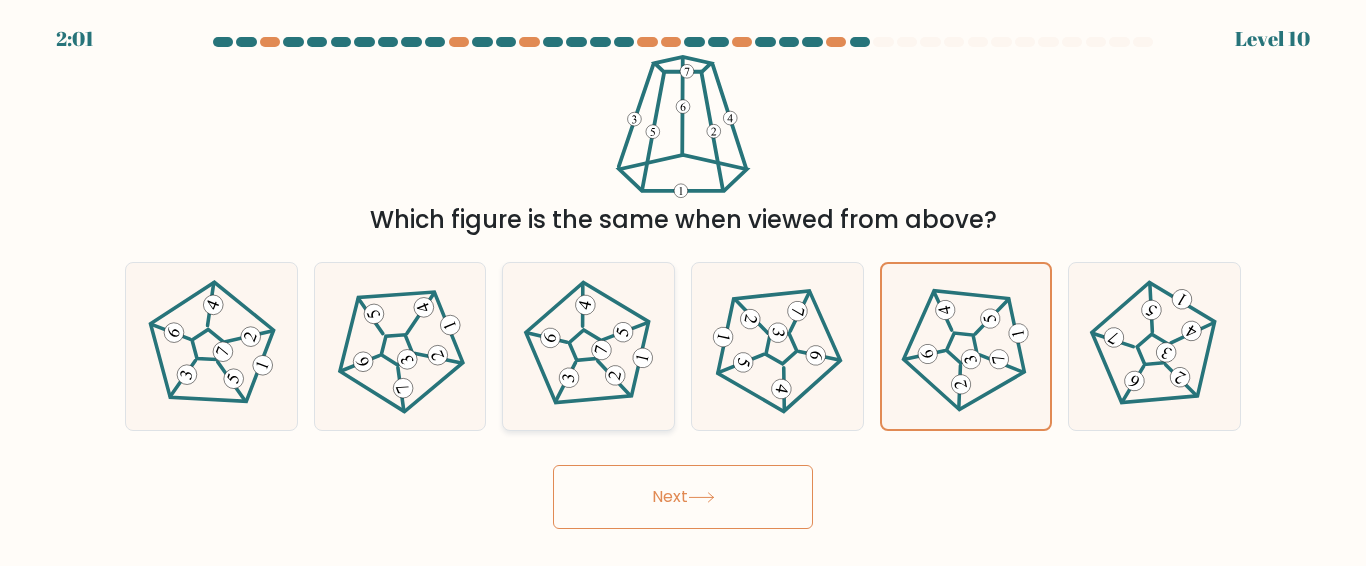 click 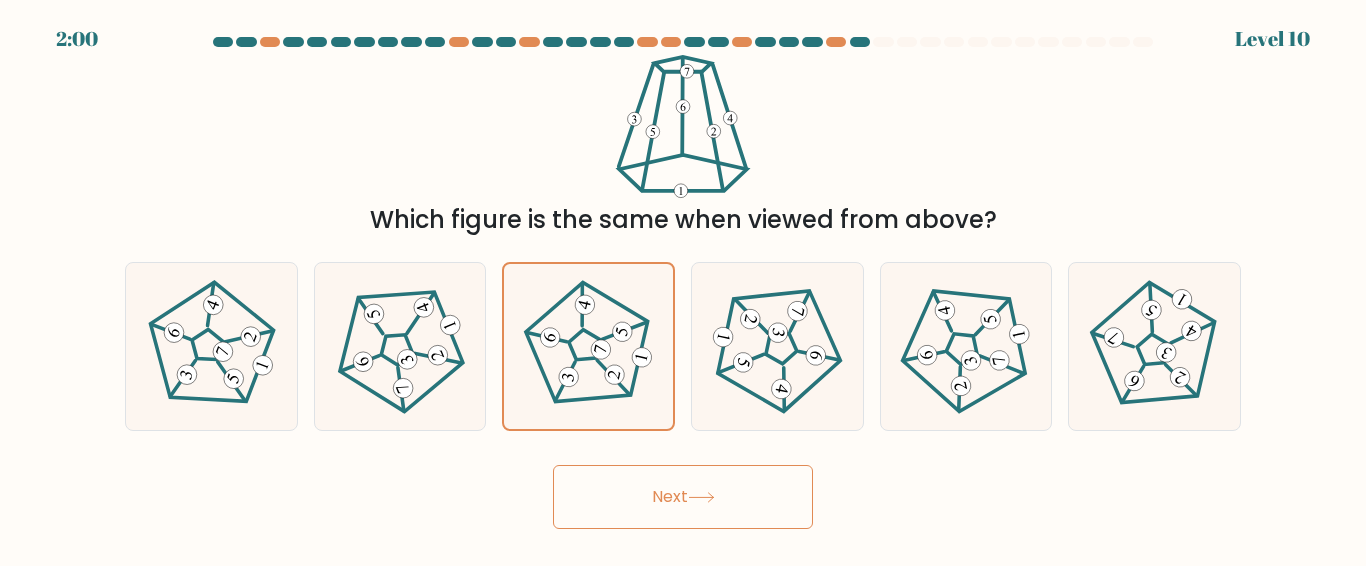 click on "Next" at bounding box center (683, 497) 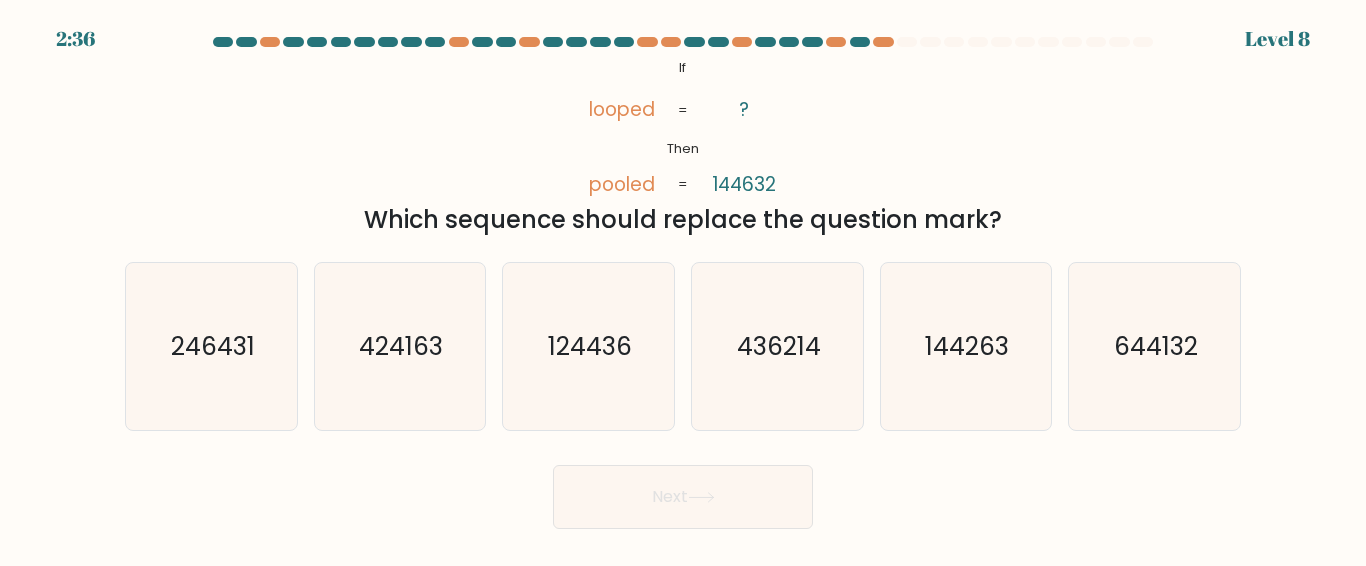 click on "If ?" at bounding box center (683, 283) 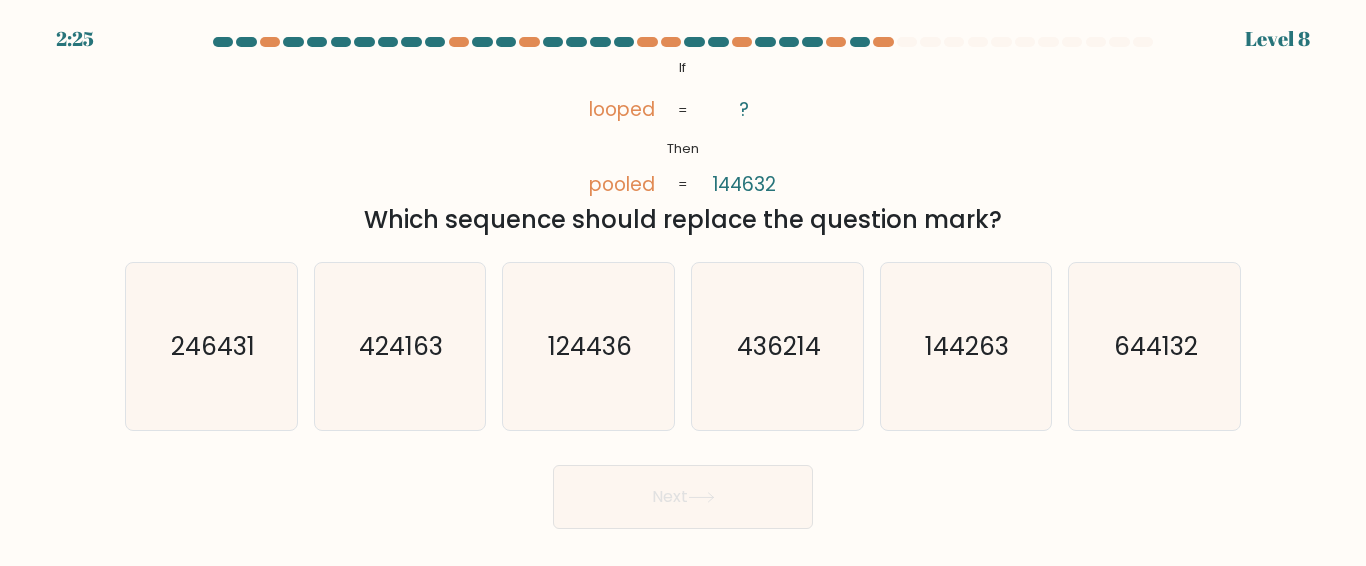 click on "@import url('https://fonts.googleapis.com/css?family=Abril+Fatface:400,100,100italic,300,300italic,400italic,500,500italic,700,700italic,900,900italic');       If       Then       looped       pooled       ?       [NUMBER]       =       =
Which sequence should replace the question mark?" at bounding box center (683, 146) 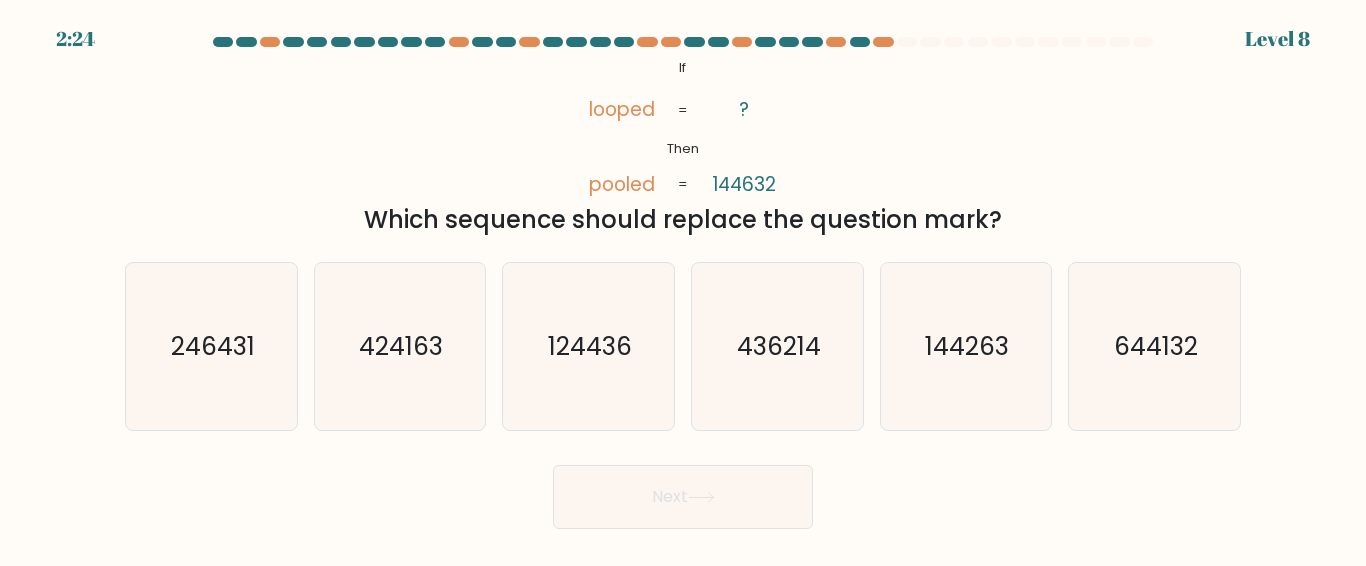click on "If ?" at bounding box center [683, 283] 